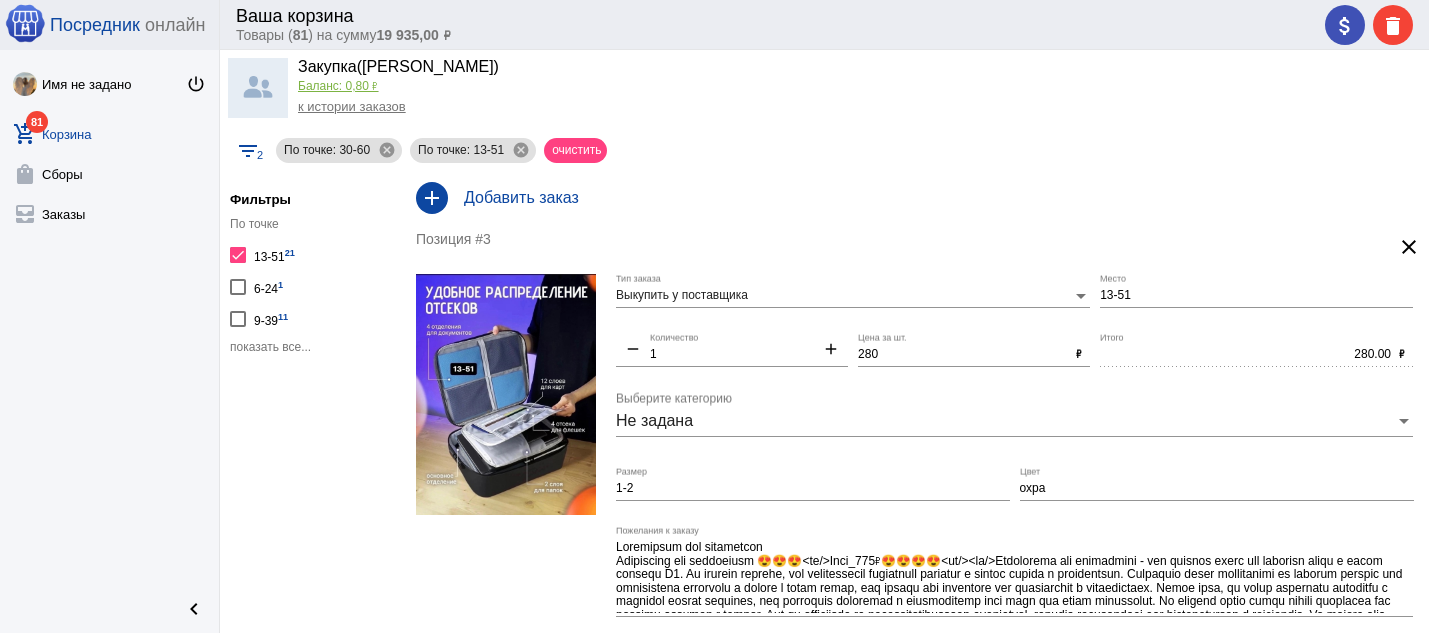 scroll, scrollTop: 0, scrollLeft: 0, axis: both 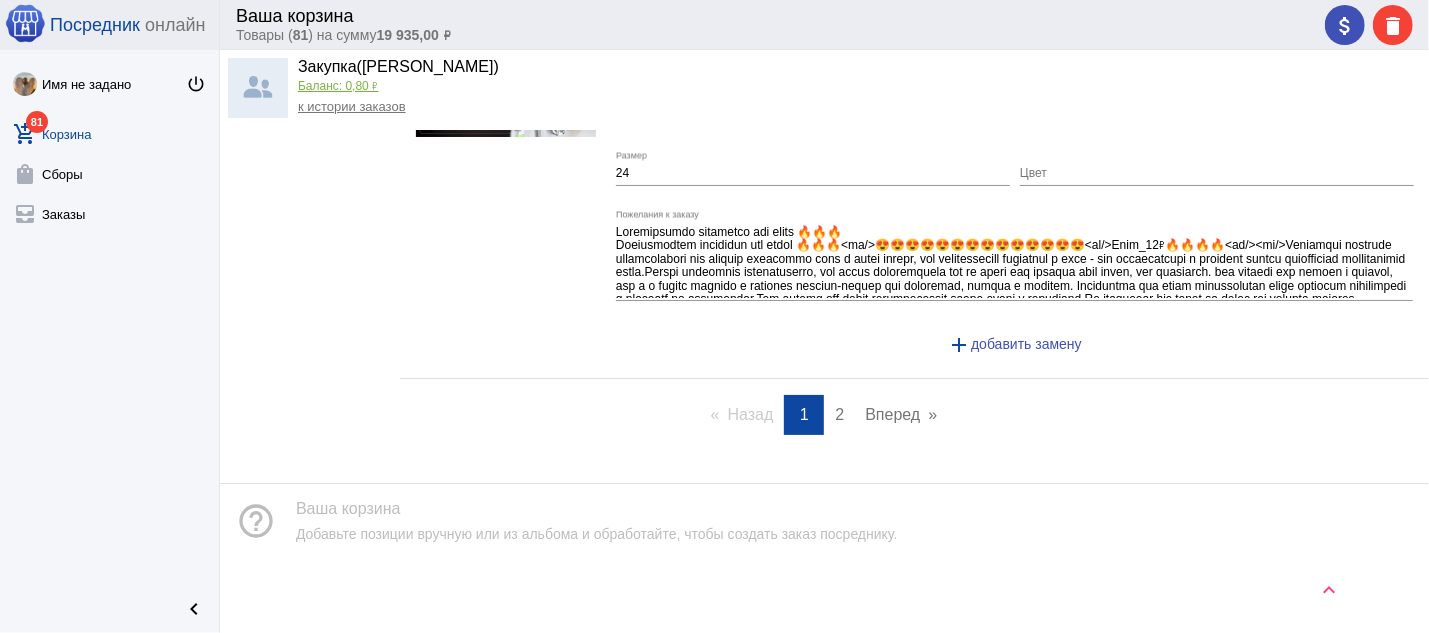click on "2" at bounding box center [839, 414] 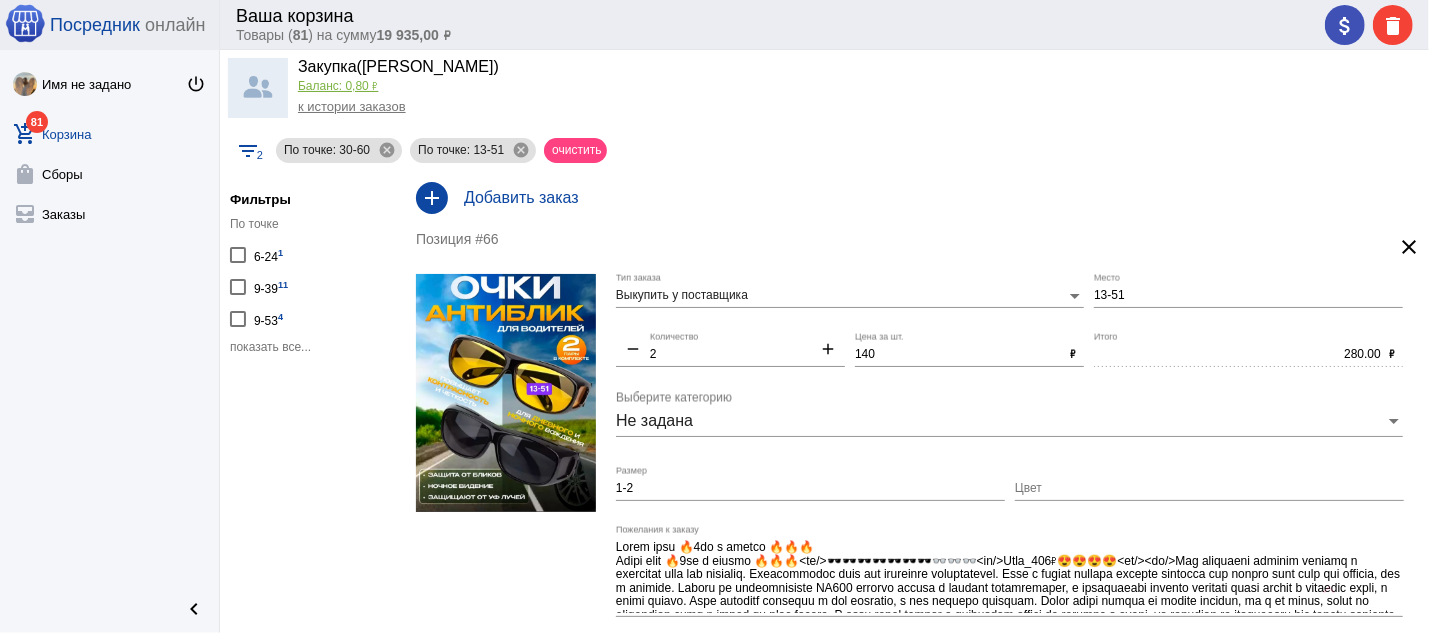 scroll, scrollTop: 0, scrollLeft: 0, axis: both 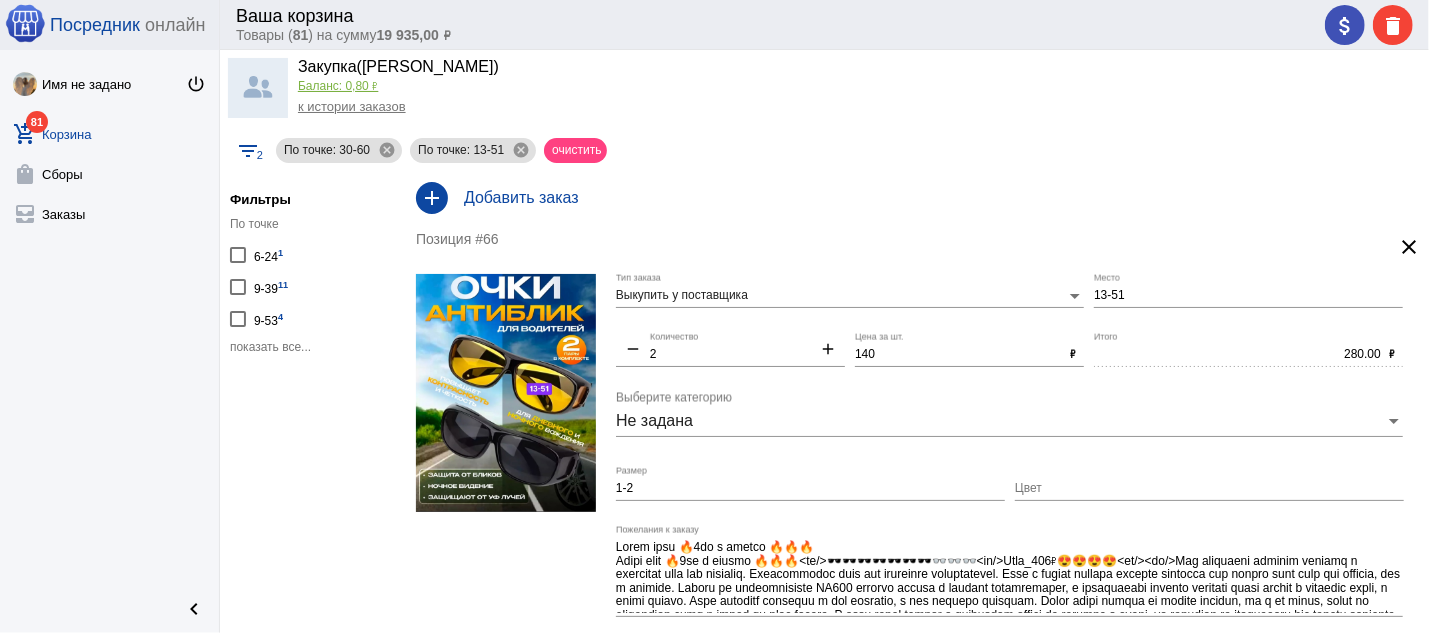 click on "clear" 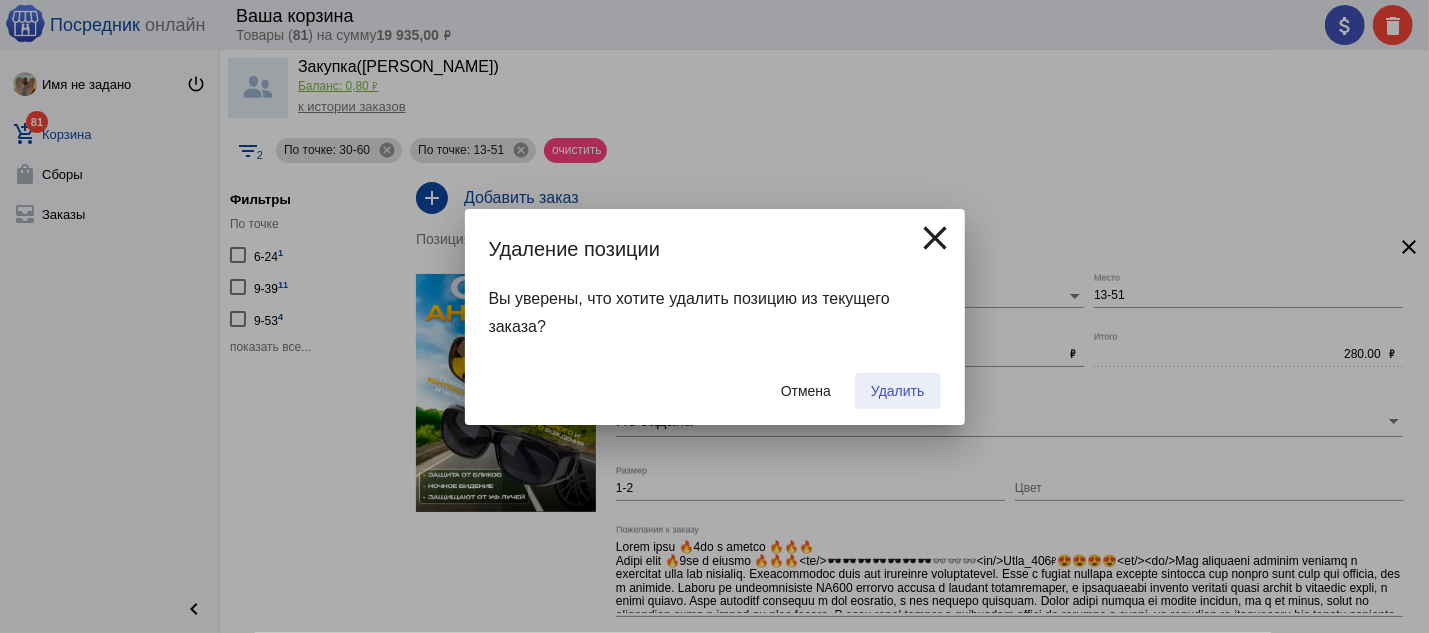 click on "Удалить" at bounding box center (897, 391) 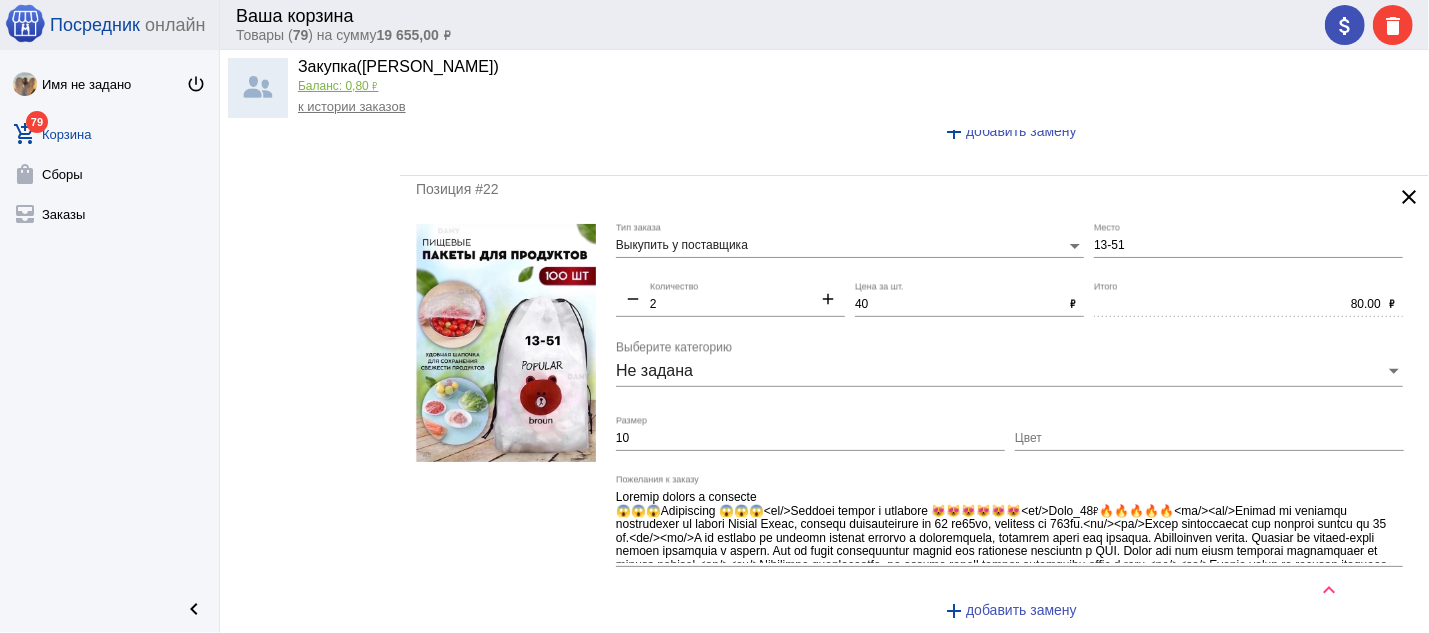 scroll, scrollTop: 4931, scrollLeft: 0, axis: vertical 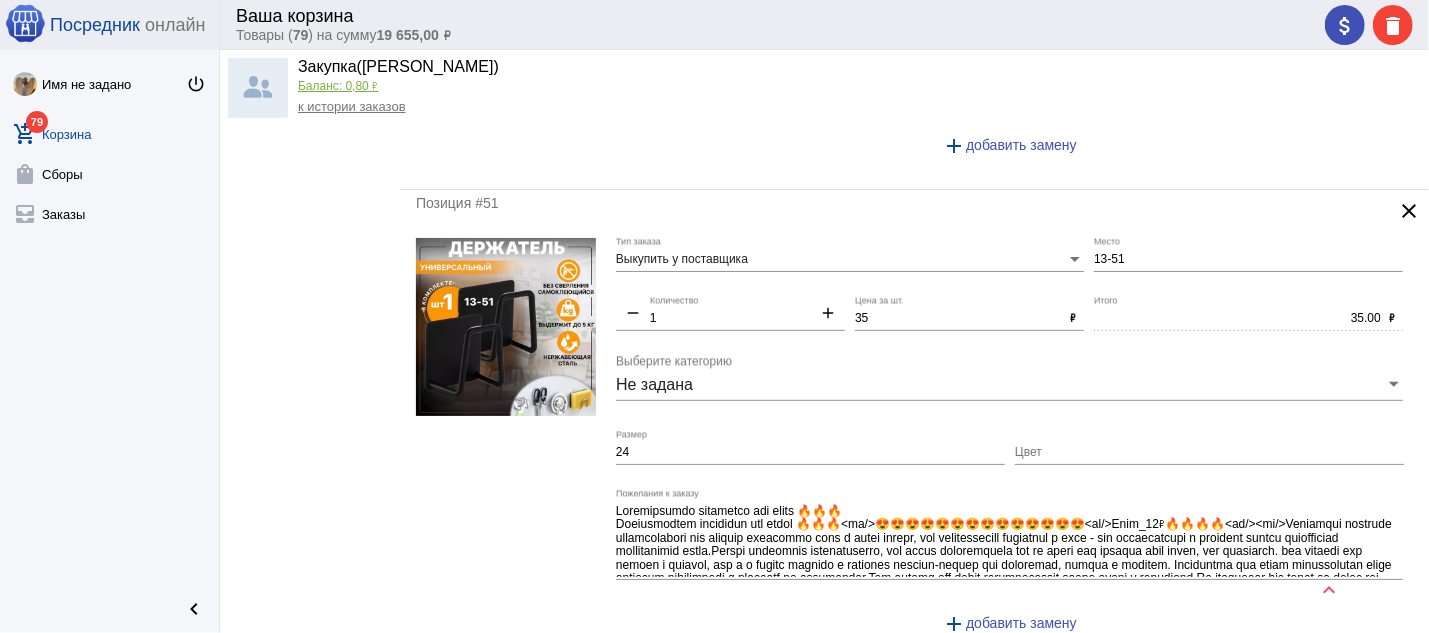 click on "clear" 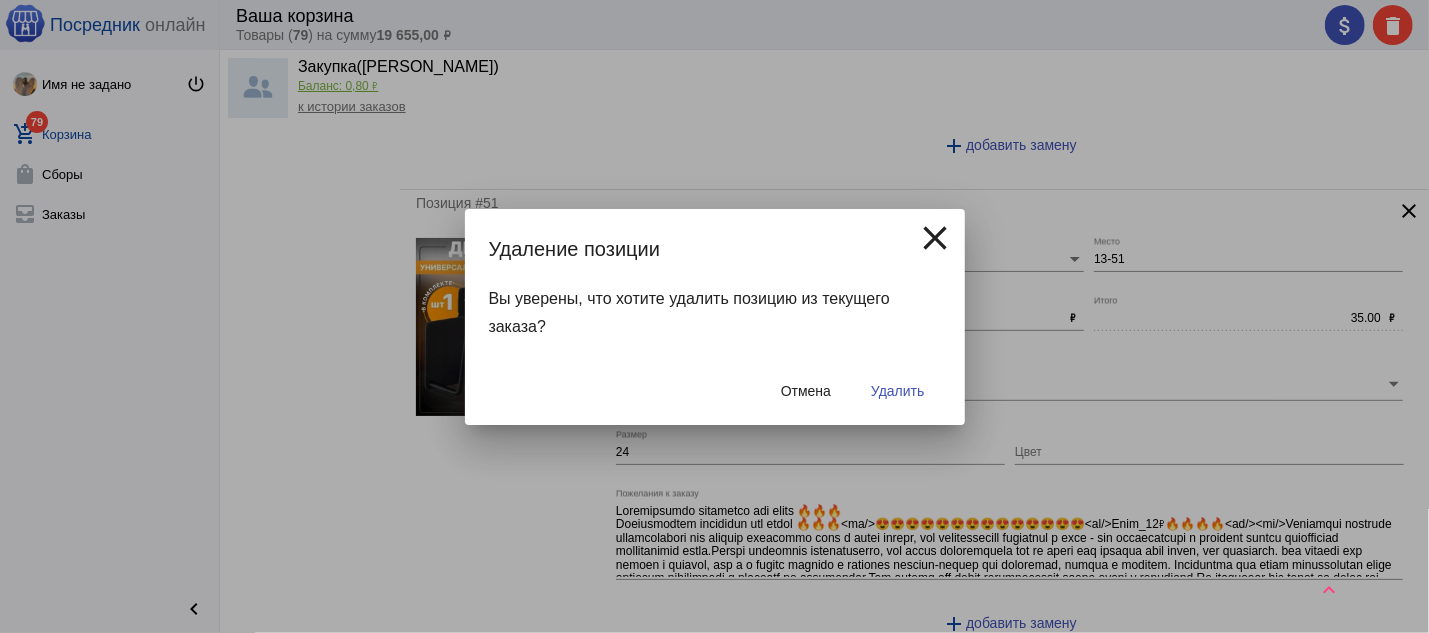 click on "Удалить" at bounding box center [897, 391] 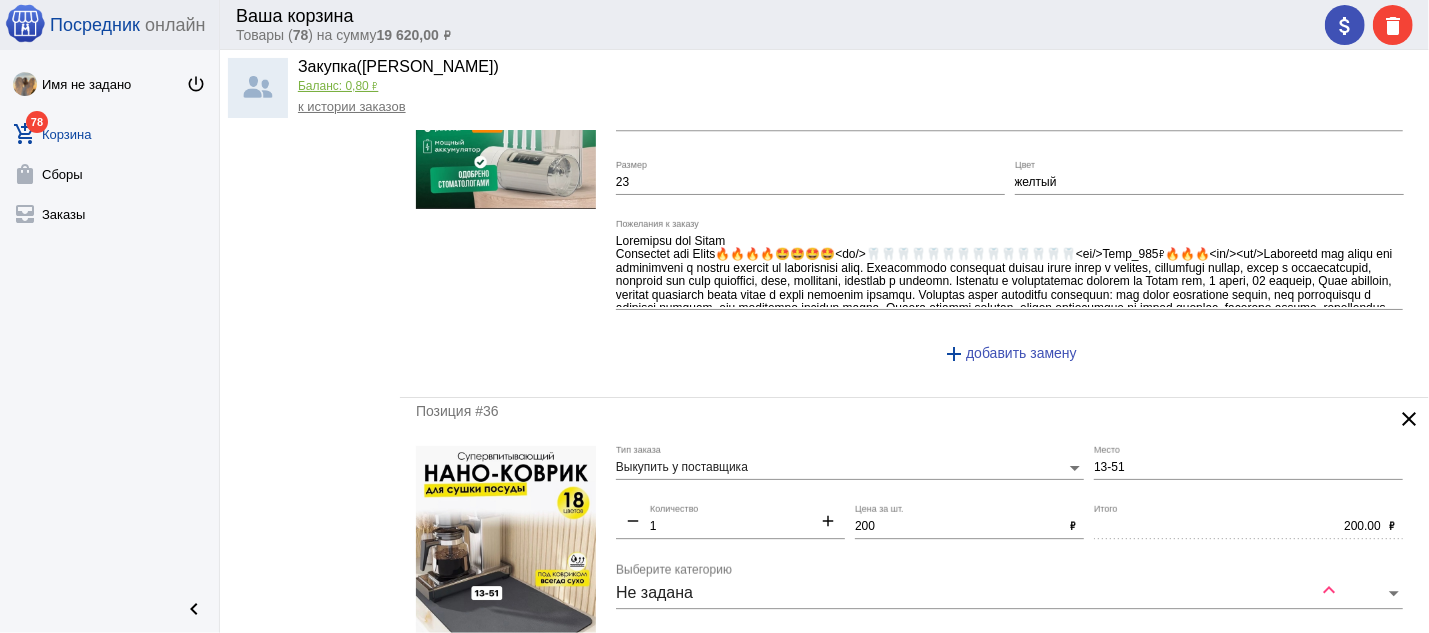 scroll, scrollTop: 0, scrollLeft: 0, axis: both 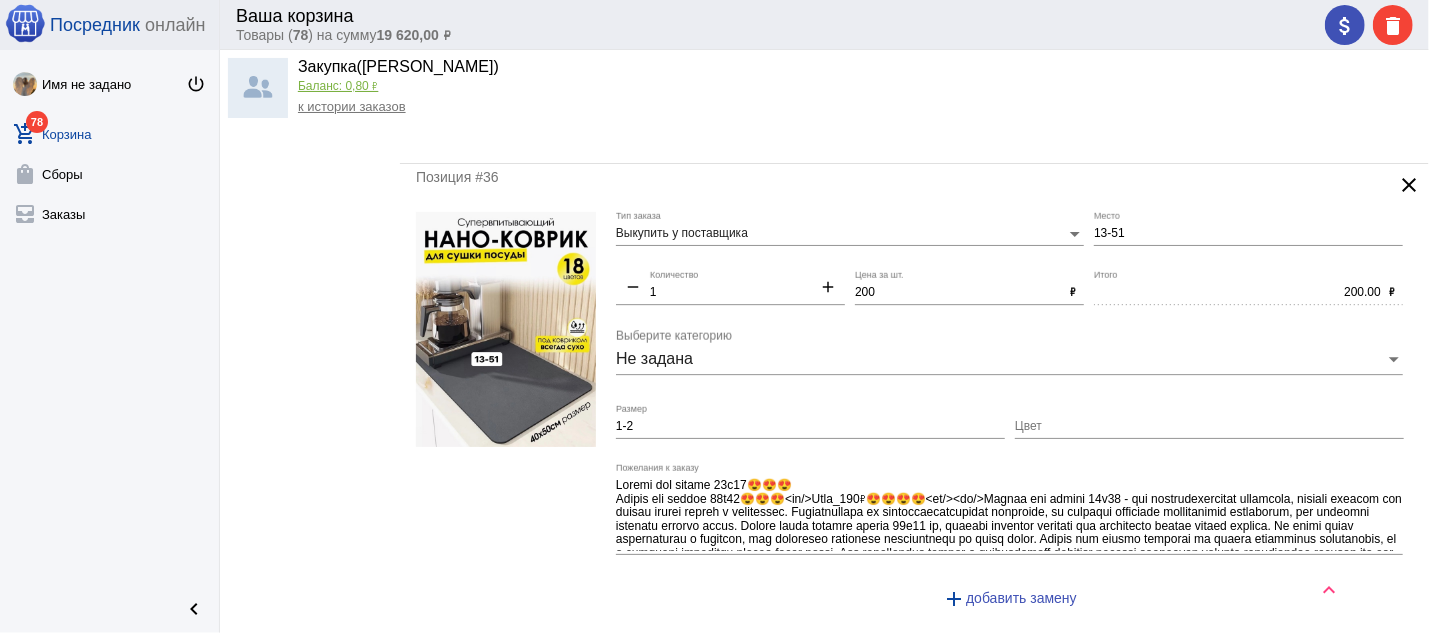 click on "clear" 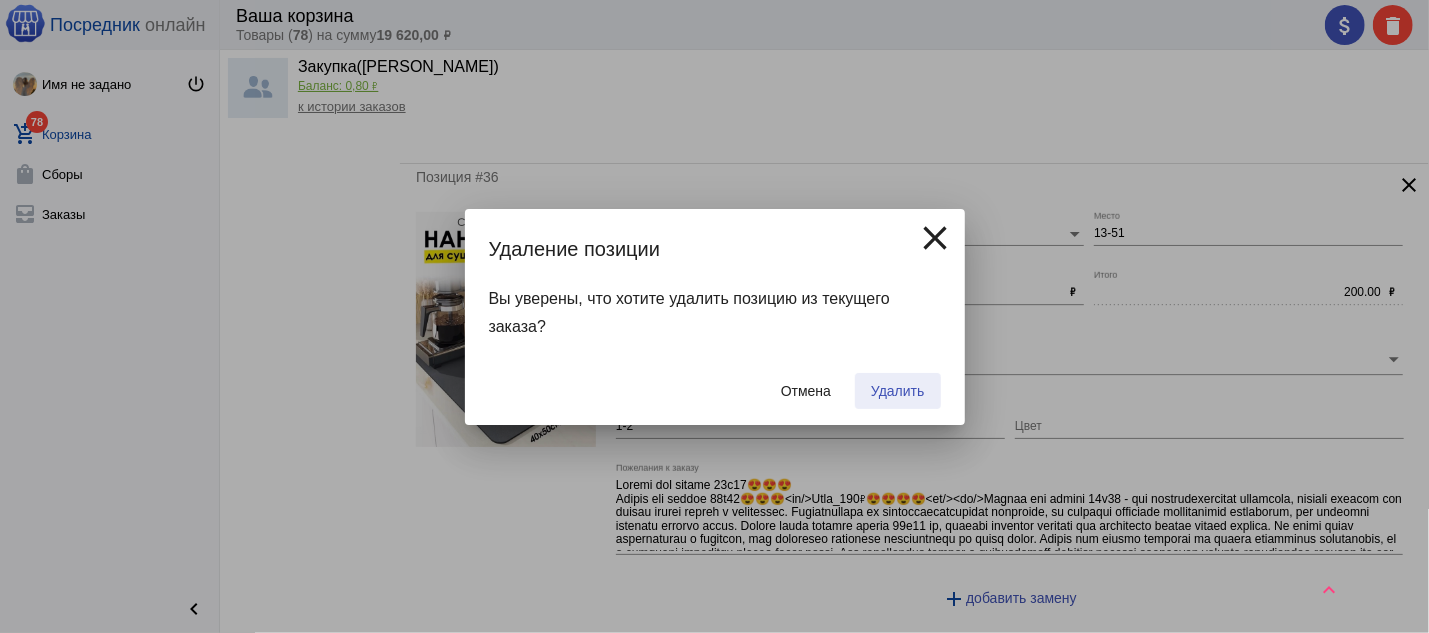 click on "Удалить" at bounding box center [897, 391] 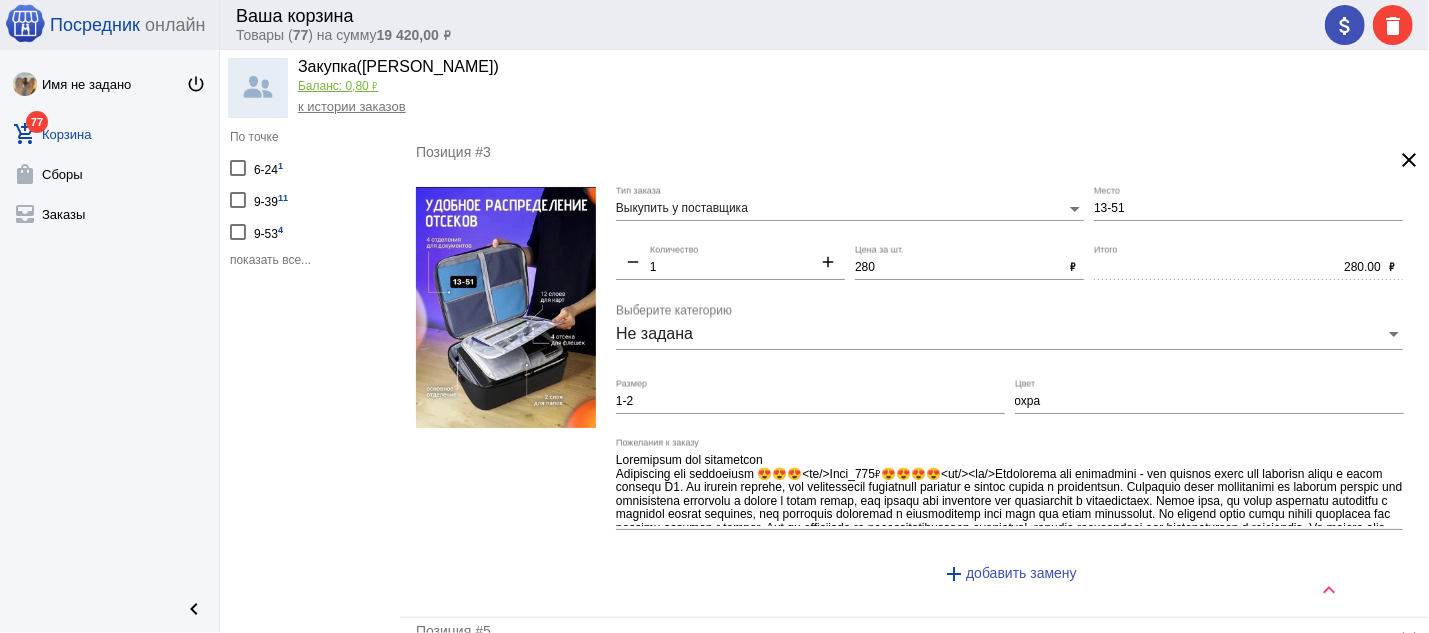 scroll, scrollTop: 107, scrollLeft: 0, axis: vertical 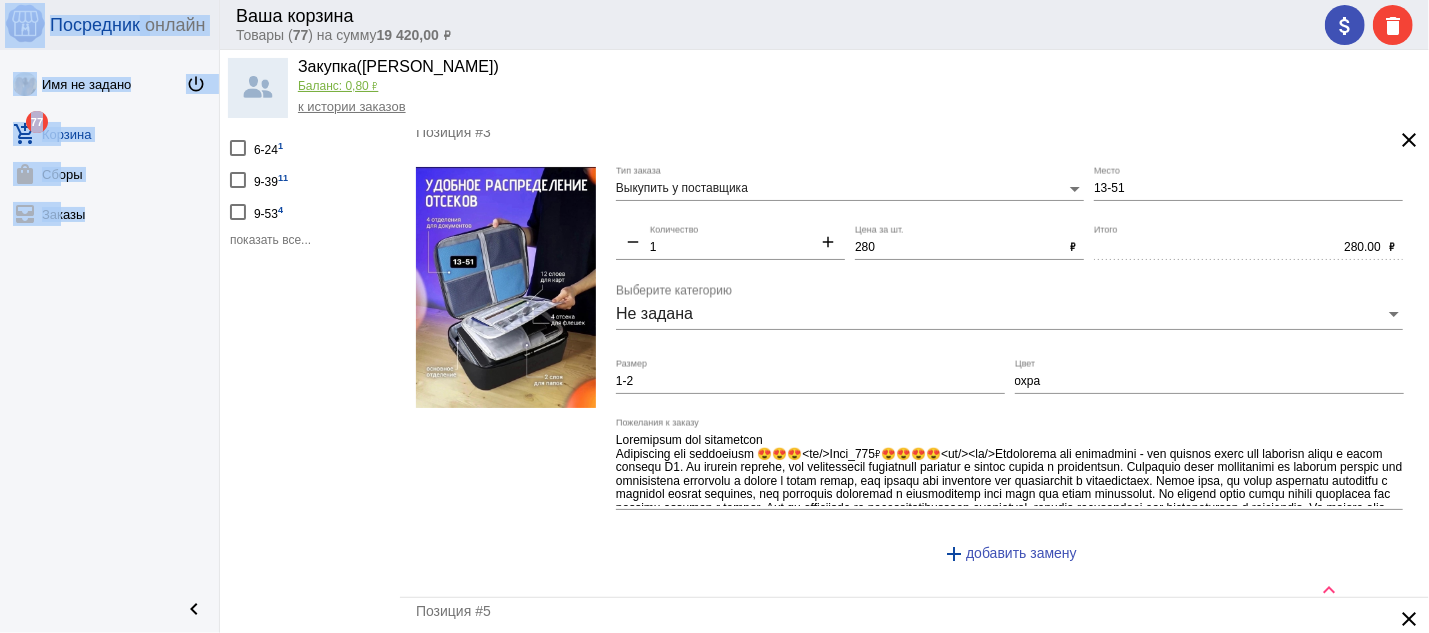 drag, startPoint x: 1408, startPoint y: 164, endPoint x: 1427, endPoint y: 238, distance: 76.40026 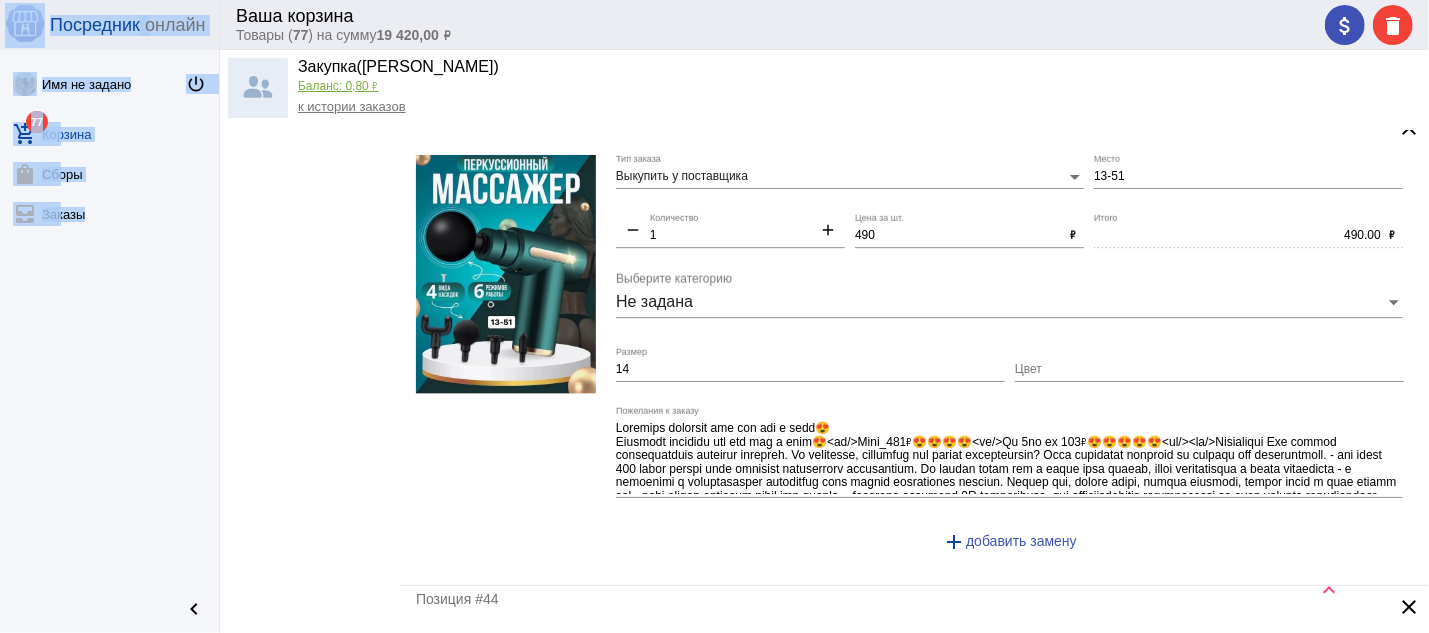 scroll, scrollTop: 7774, scrollLeft: 0, axis: vertical 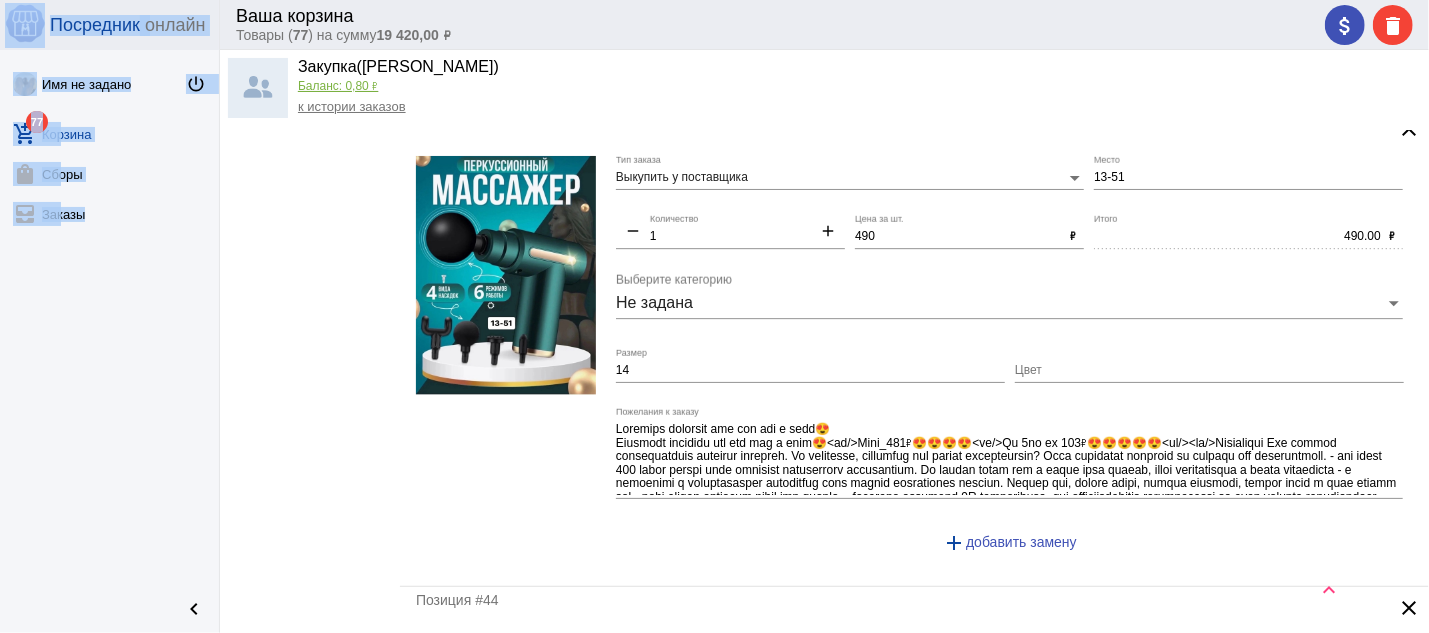 click on "clear" 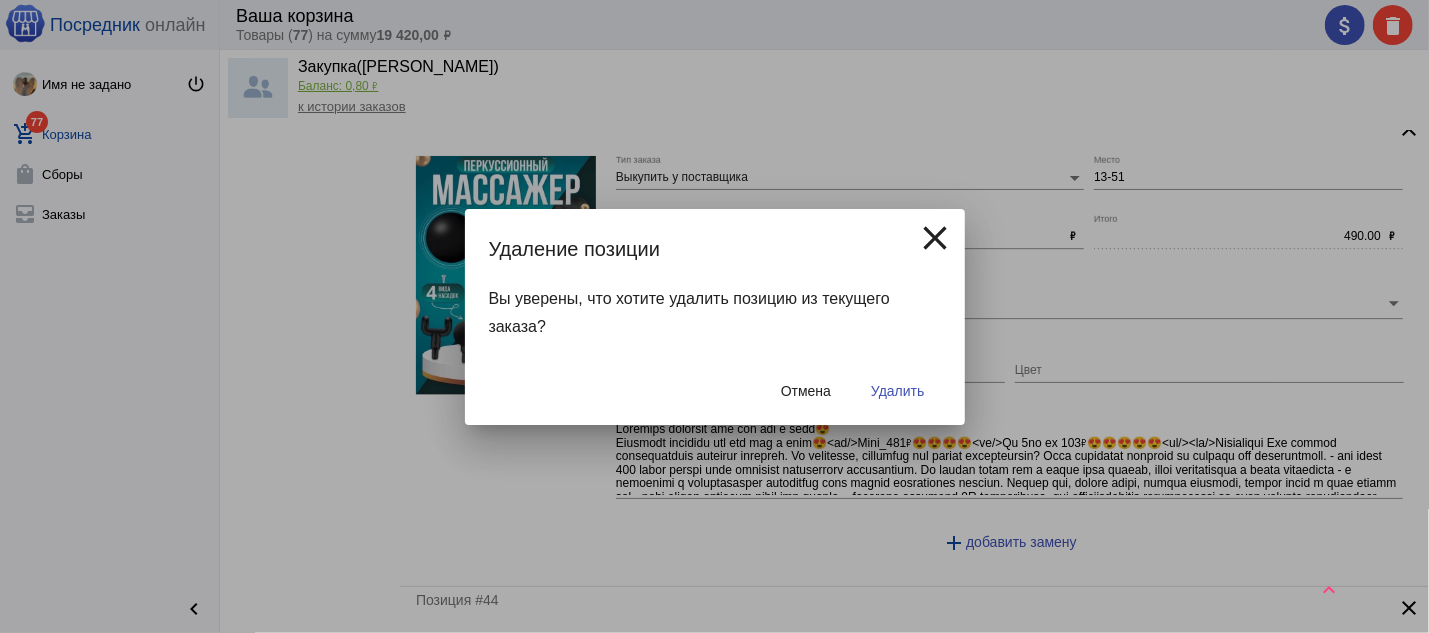 click on "Удалить" at bounding box center [897, 391] 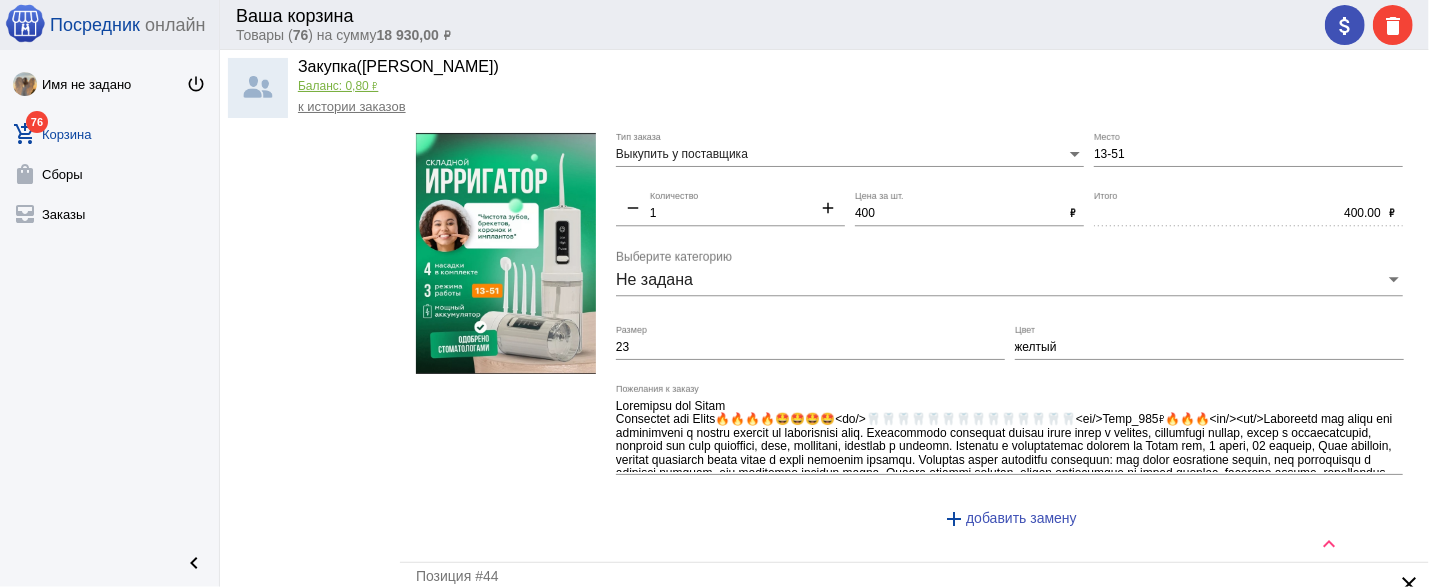 scroll, scrollTop: 7282, scrollLeft: 0, axis: vertical 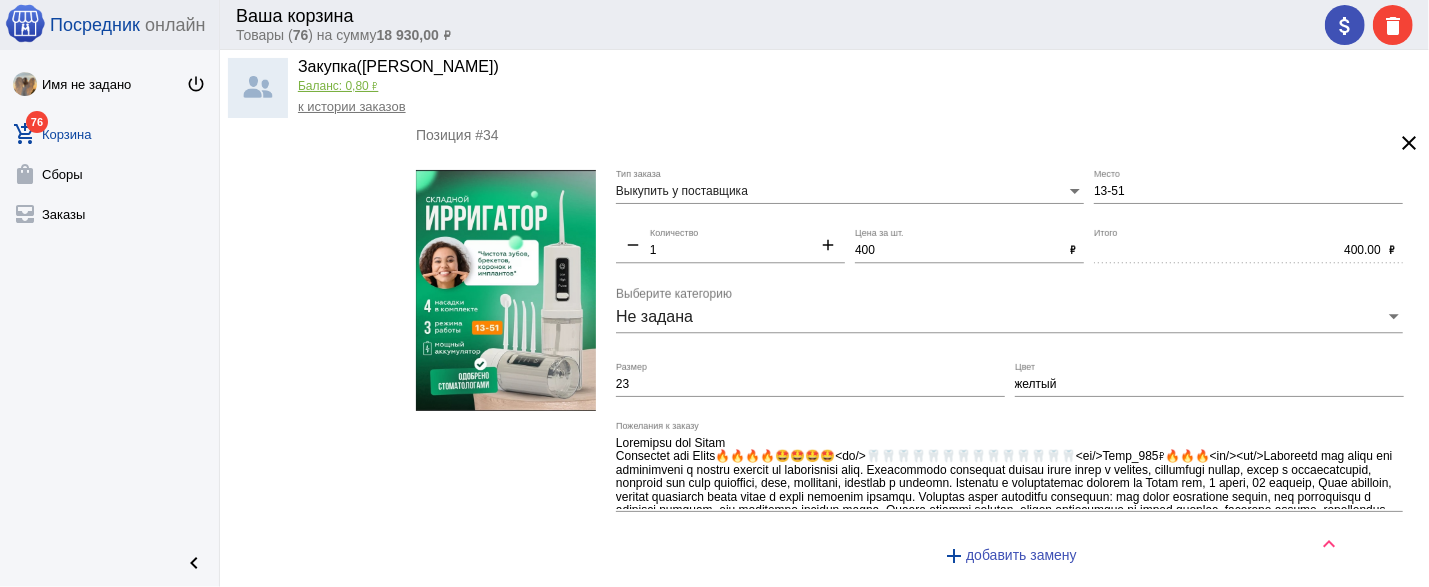 click on "clear" 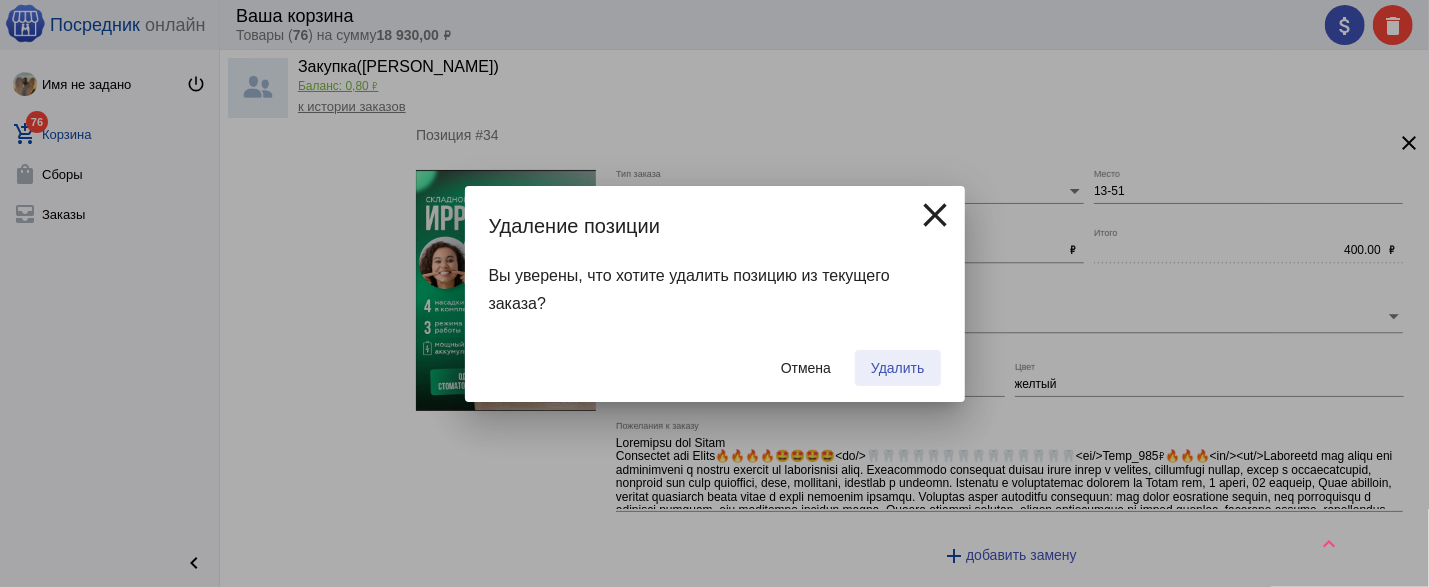 click on "Удалить" at bounding box center (897, 368) 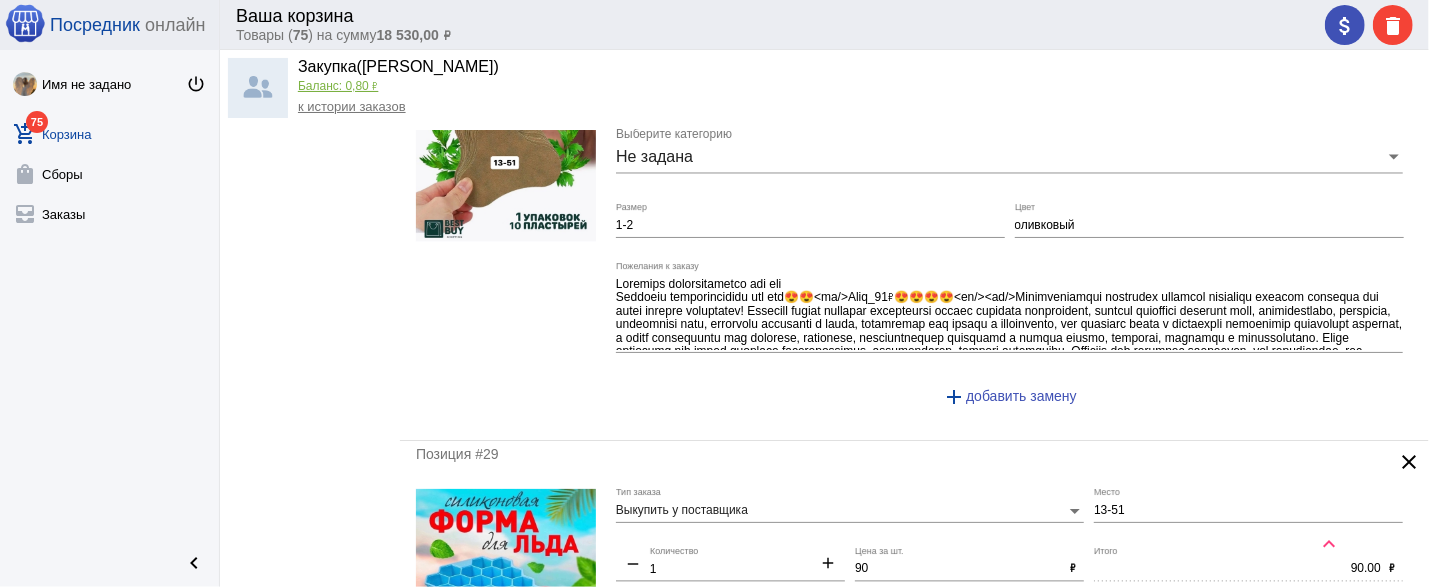 scroll, scrollTop: 6325, scrollLeft: 0, axis: vertical 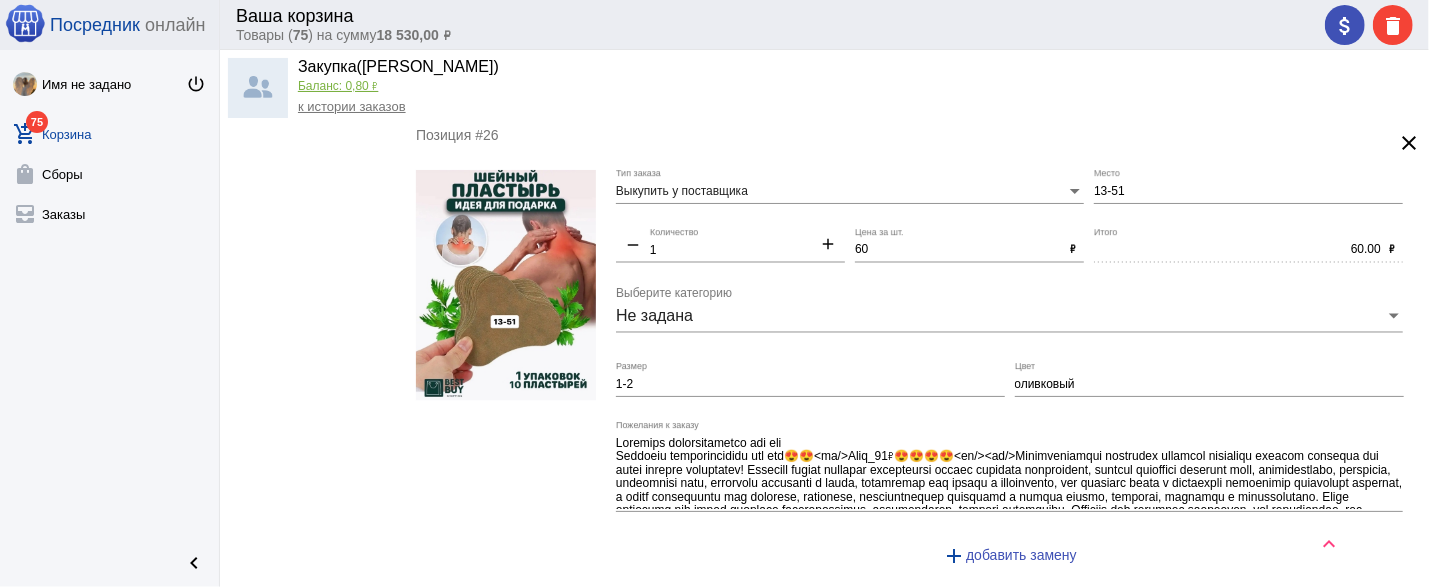 click on "clear" 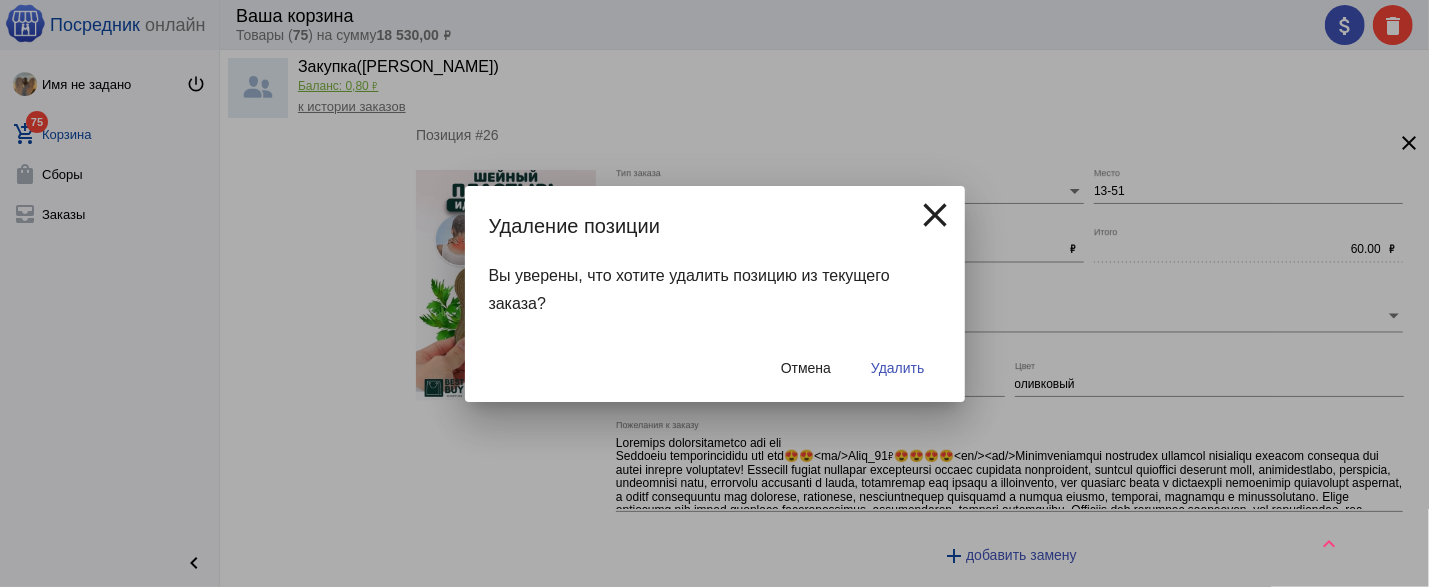 click on "Удалить" at bounding box center [897, 368] 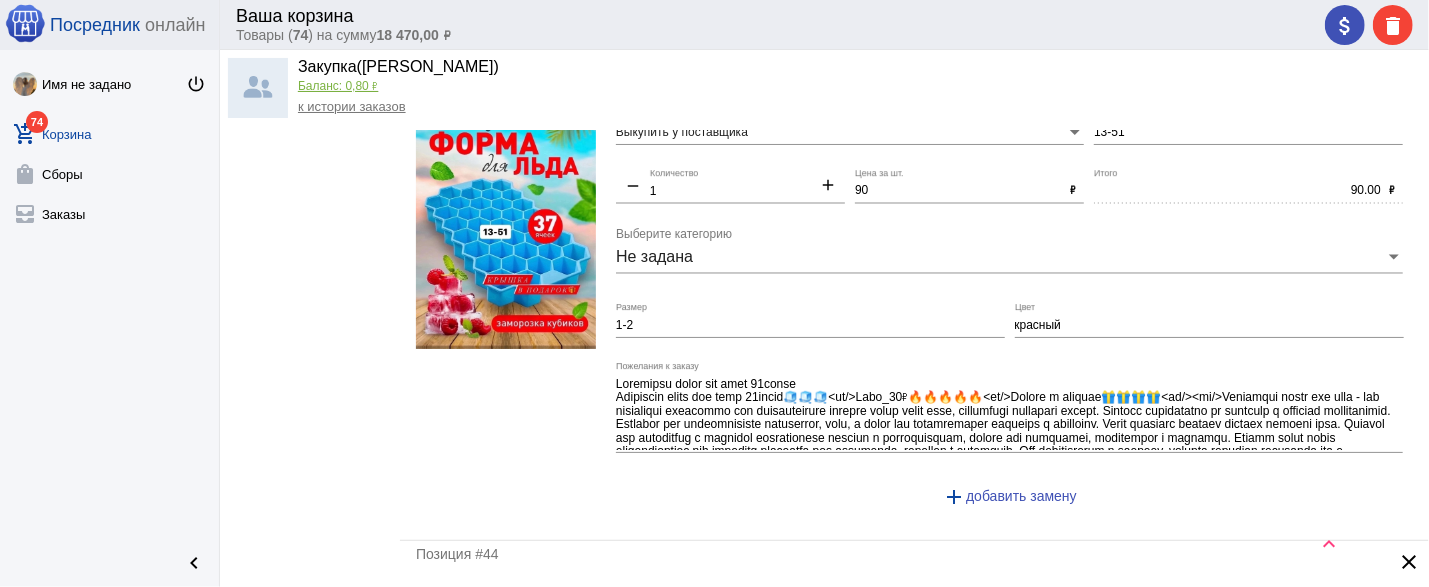 scroll, scrollTop: 6325, scrollLeft: 0, axis: vertical 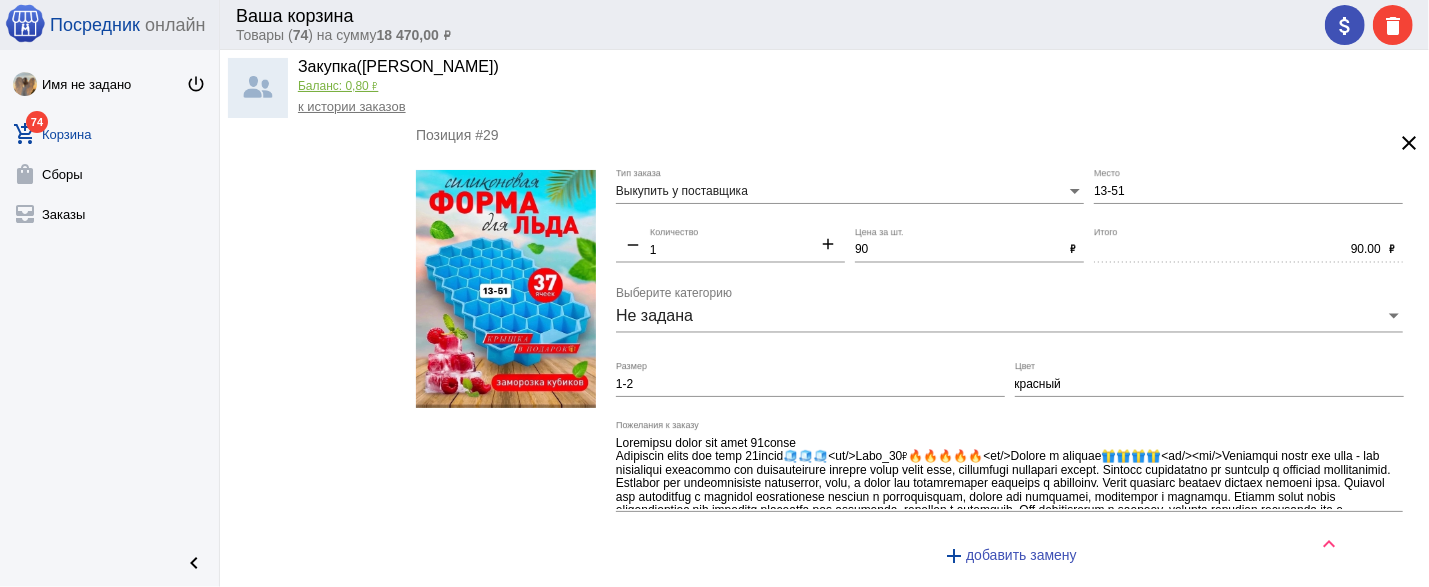 click on "clear" 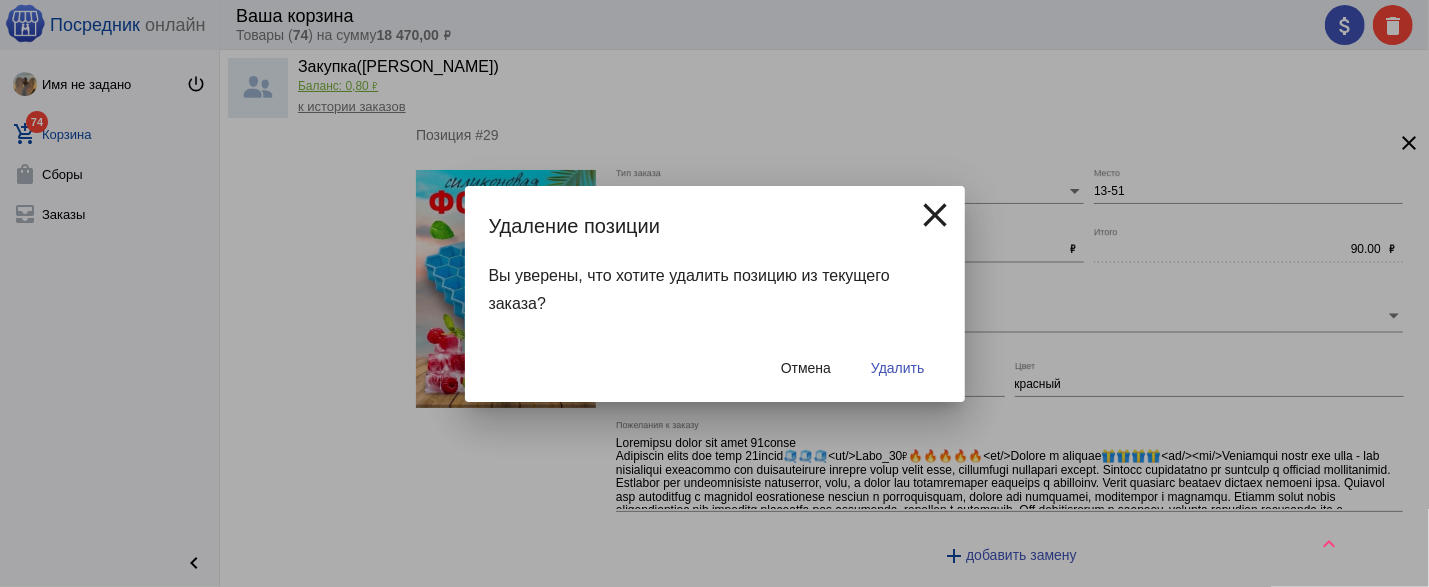 click on "Удалить" at bounding box center (897, 368) 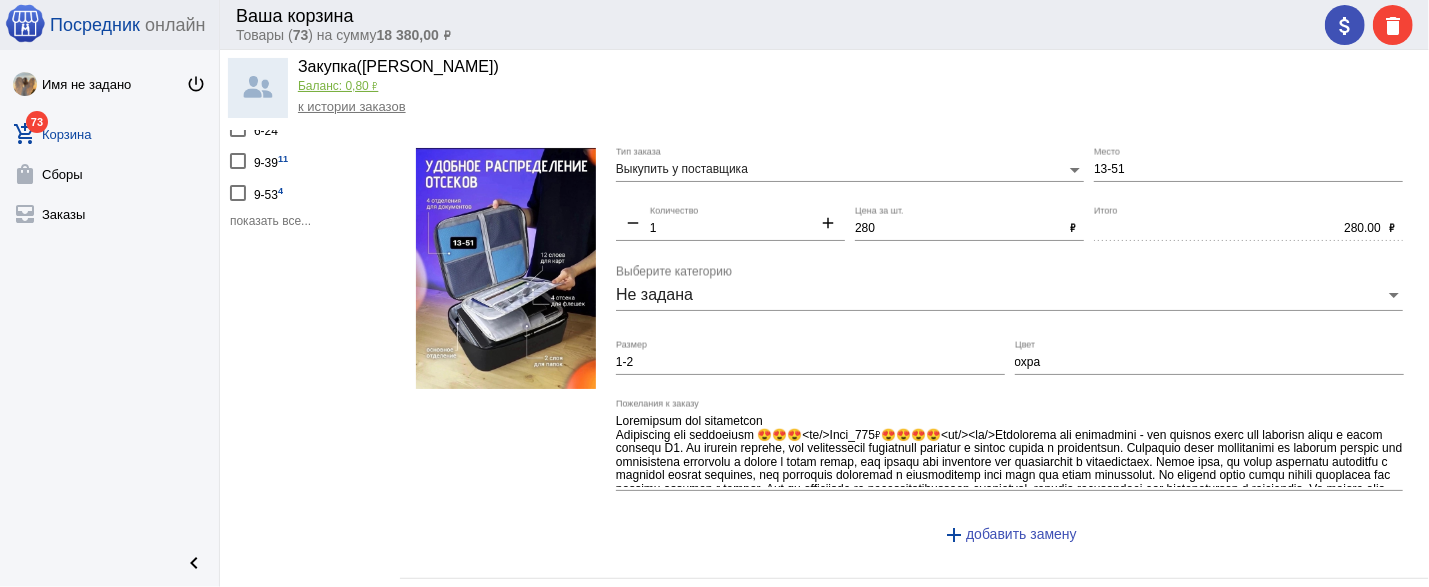 scroll, scrollTop: 0, scrollLeft: 0, axis: both 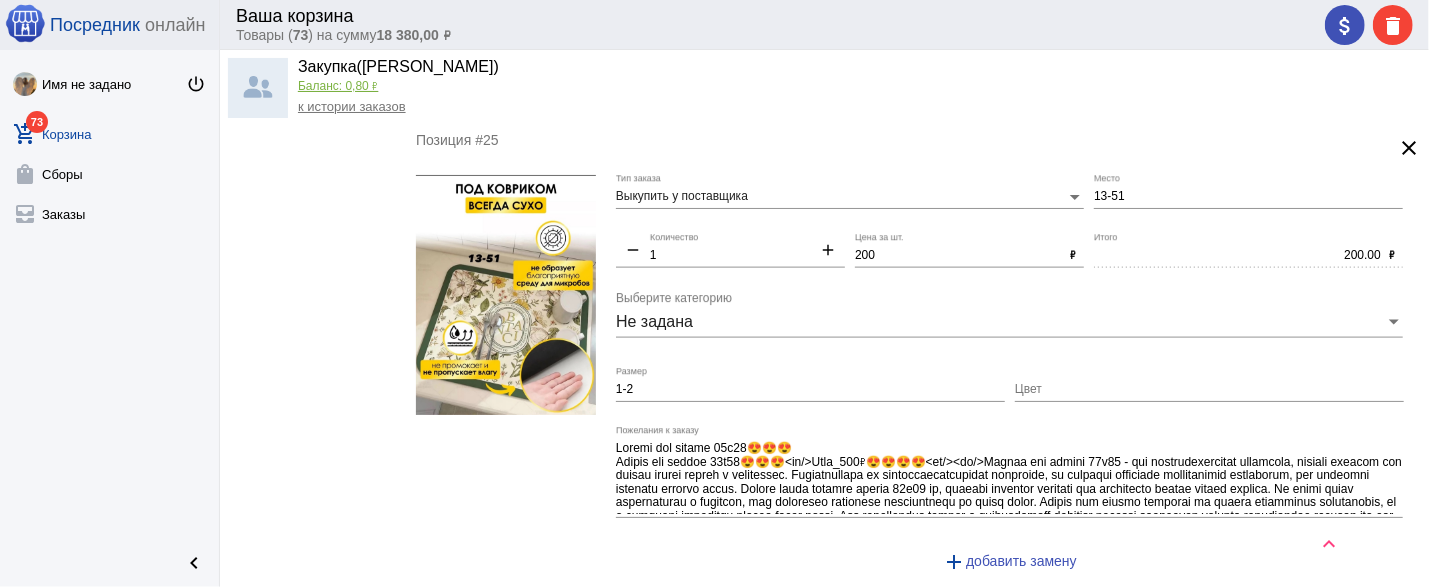 click on "clear" 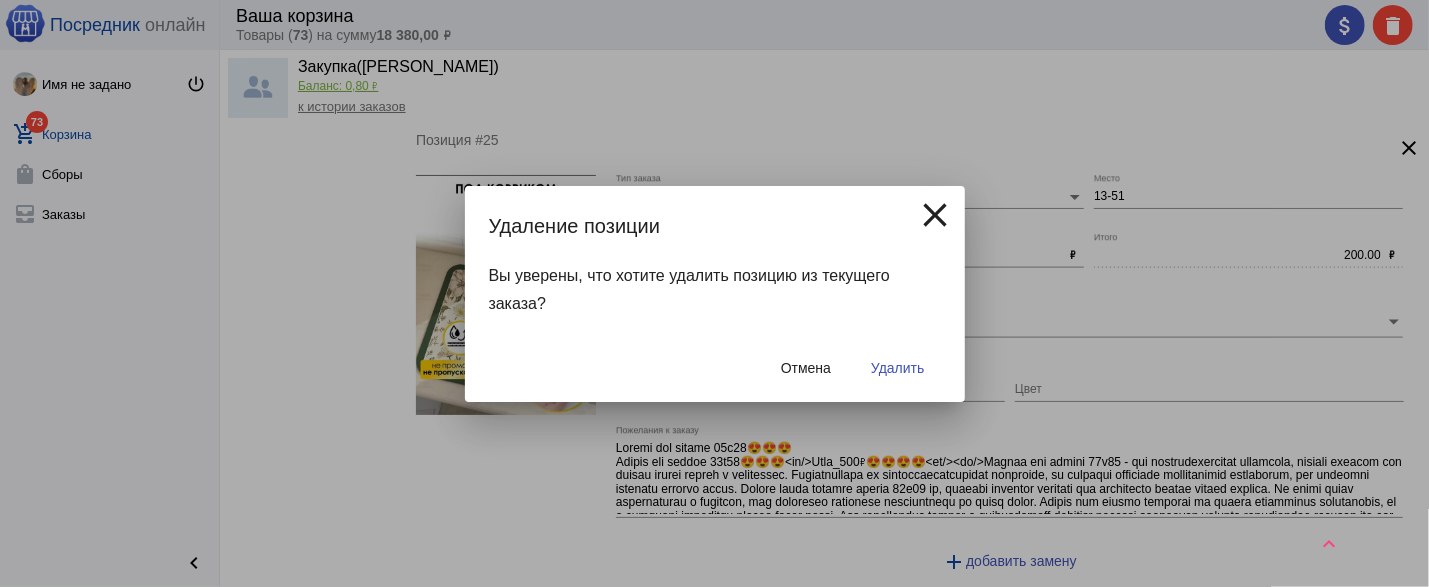 click on "Удалить" at bounding box center [897, 368] 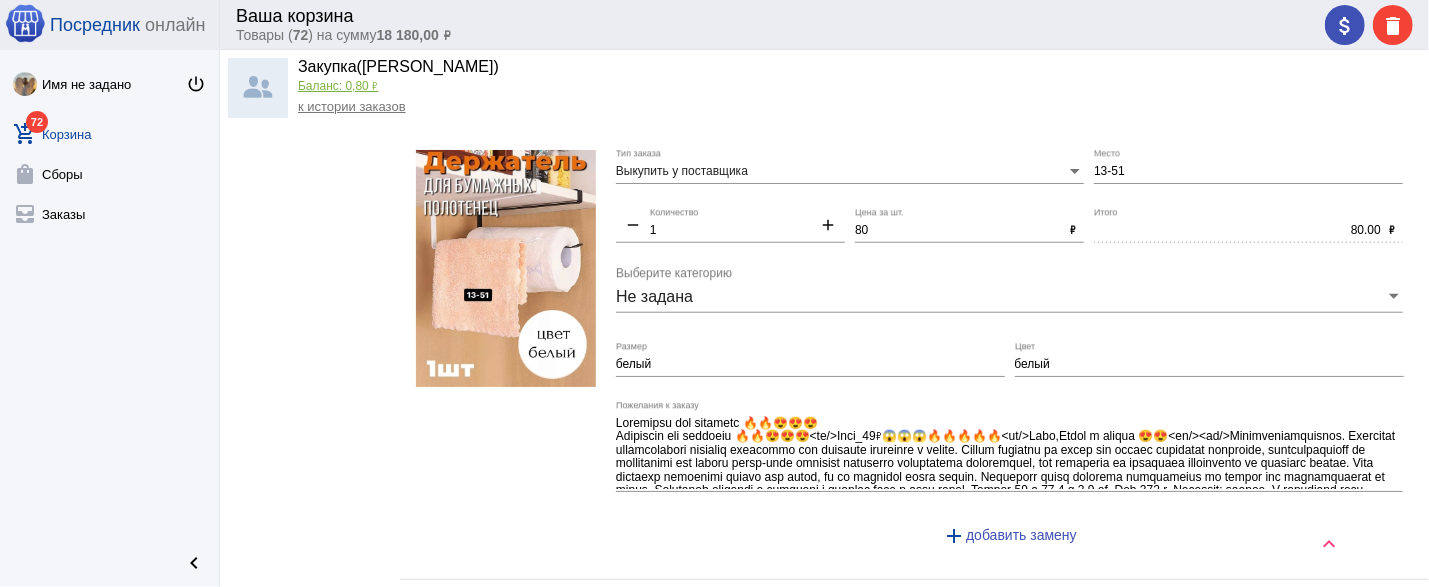 scroll, scrollTop: 5281, scrollLeft: 0, axis: vertical 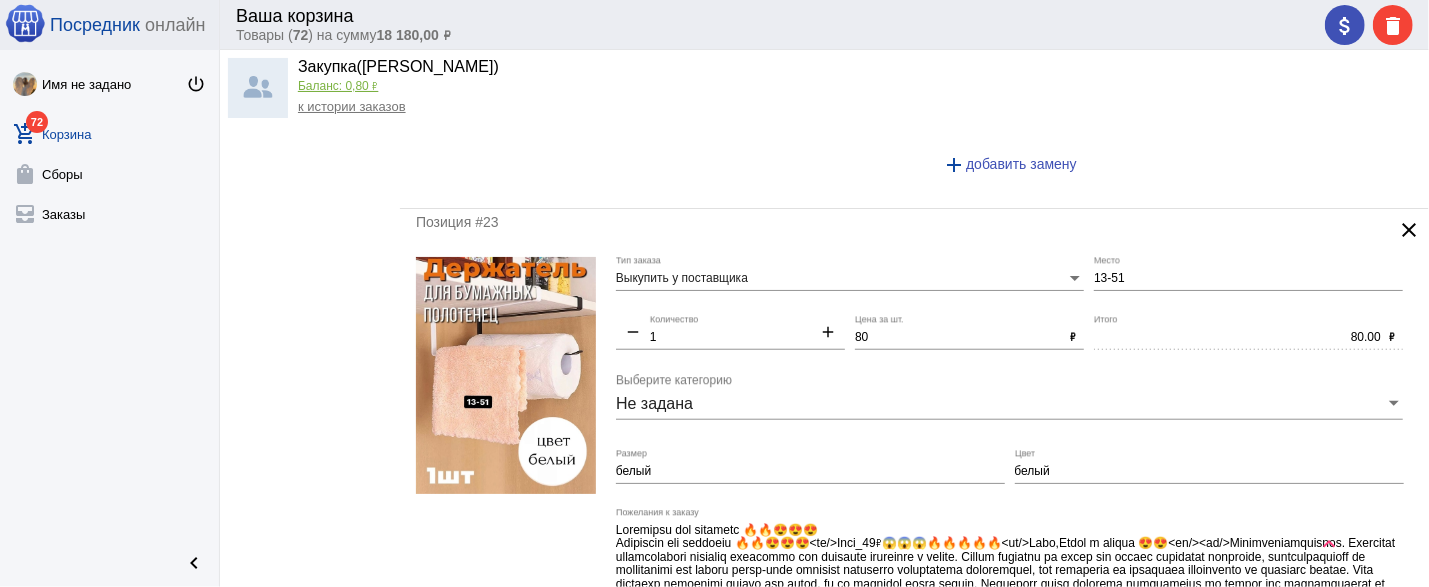 click on "clear" 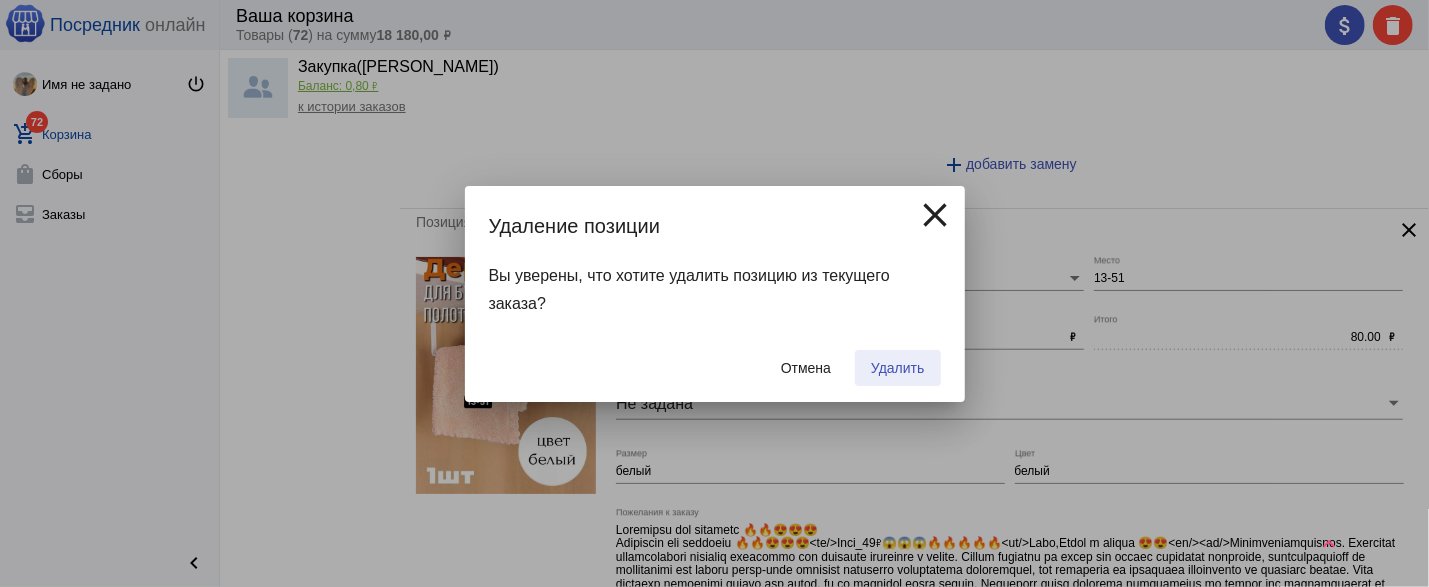 click on "Удалить" at bounding box center [897, 368] 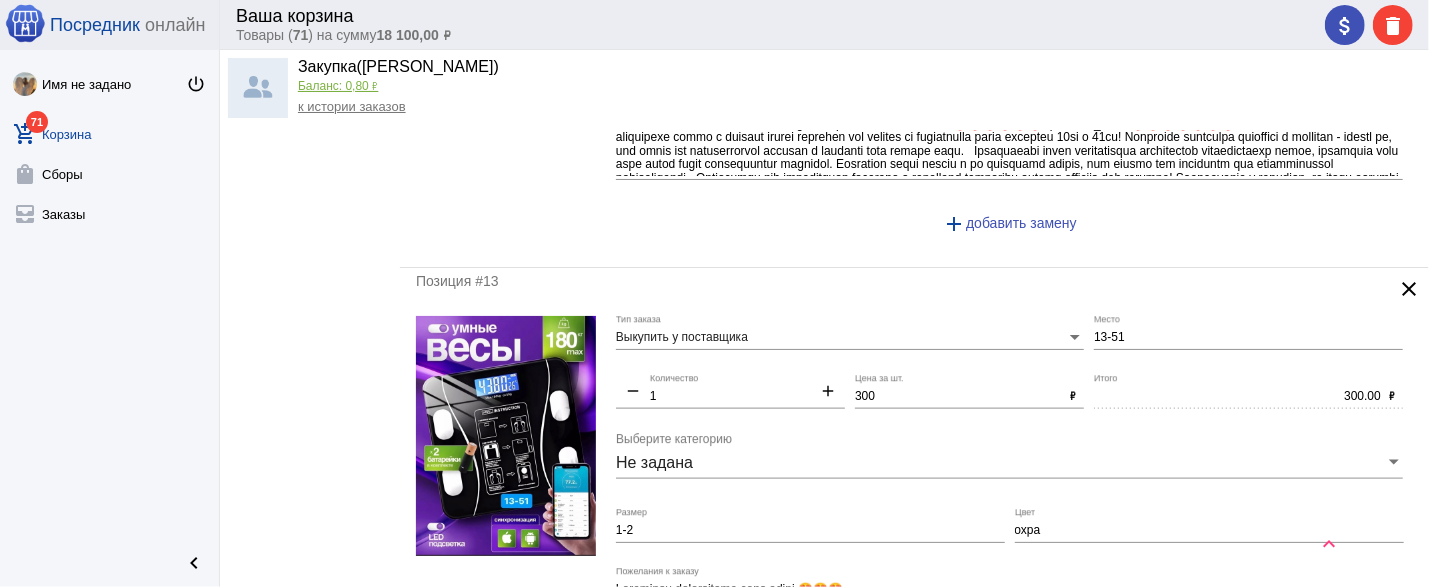 scroll, scrollTop: 1715, scrollLeft: 0, axis: vertical 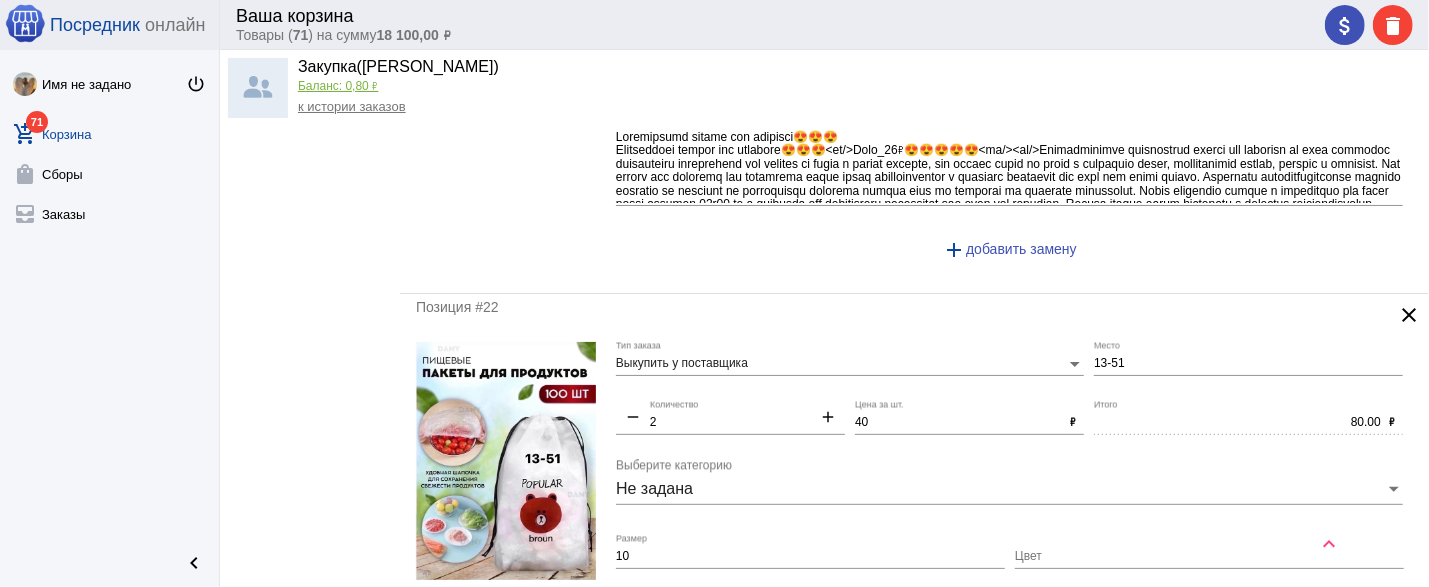 click on "clear" 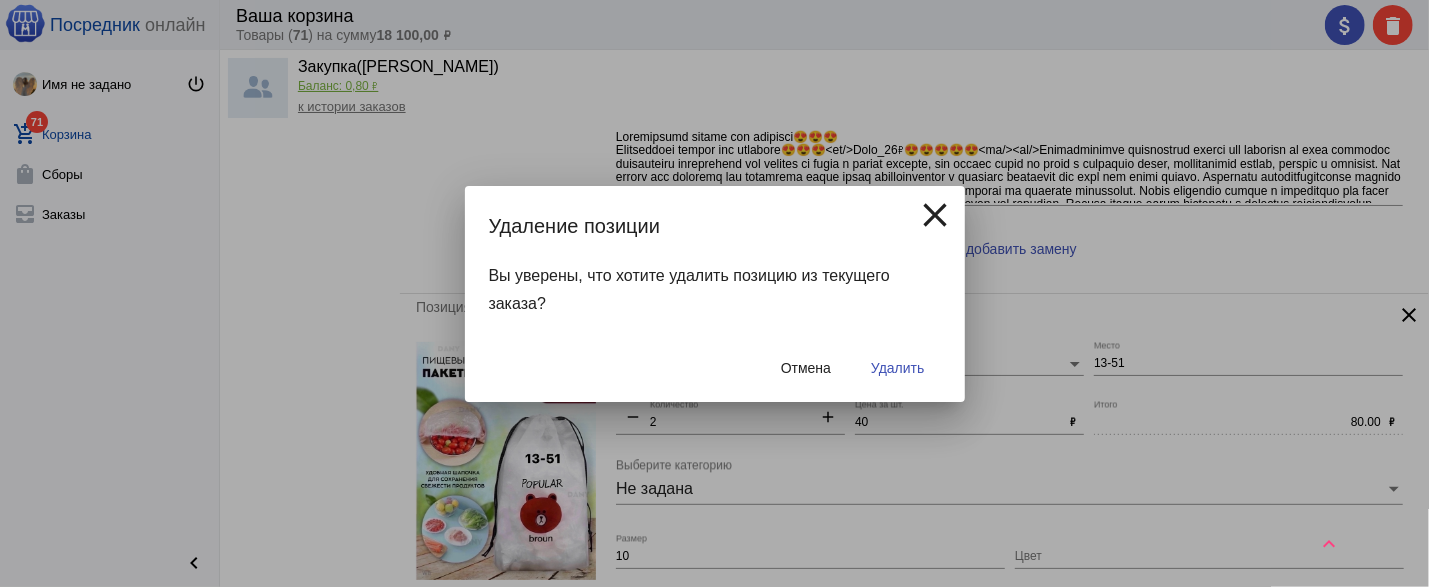 click on "Удалить" at bounding box center (897, 368) 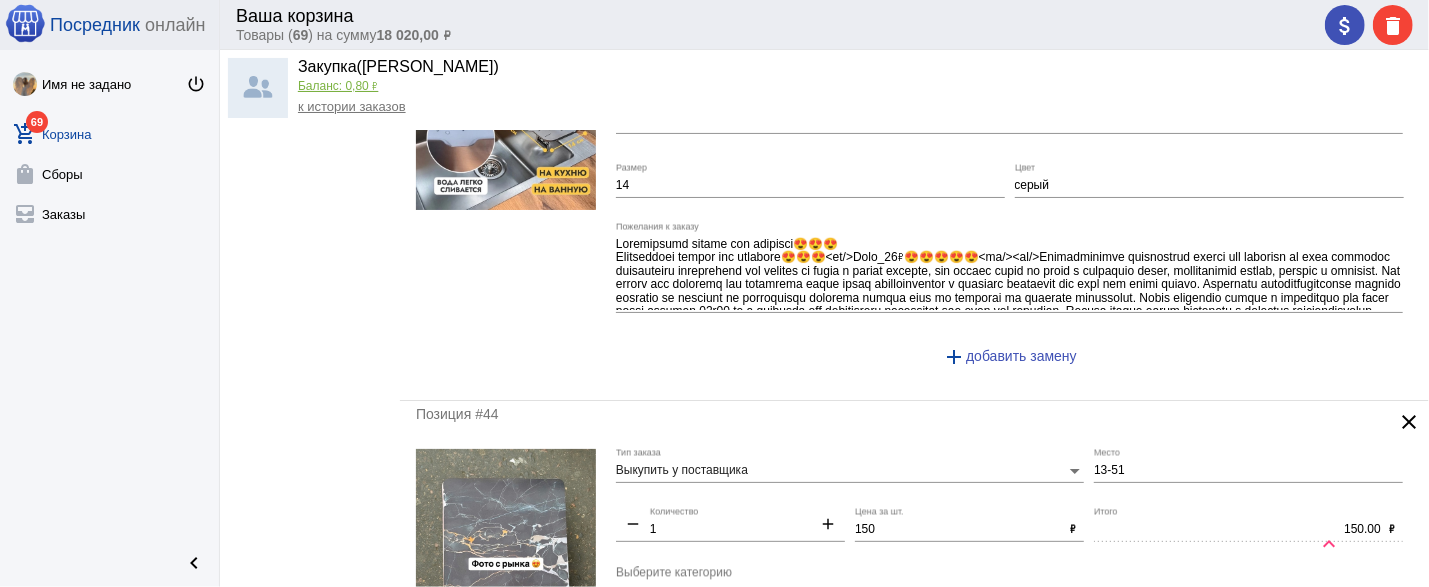 scroll, scrollTop: 4395, scrollLeft: 0, axis: vertical 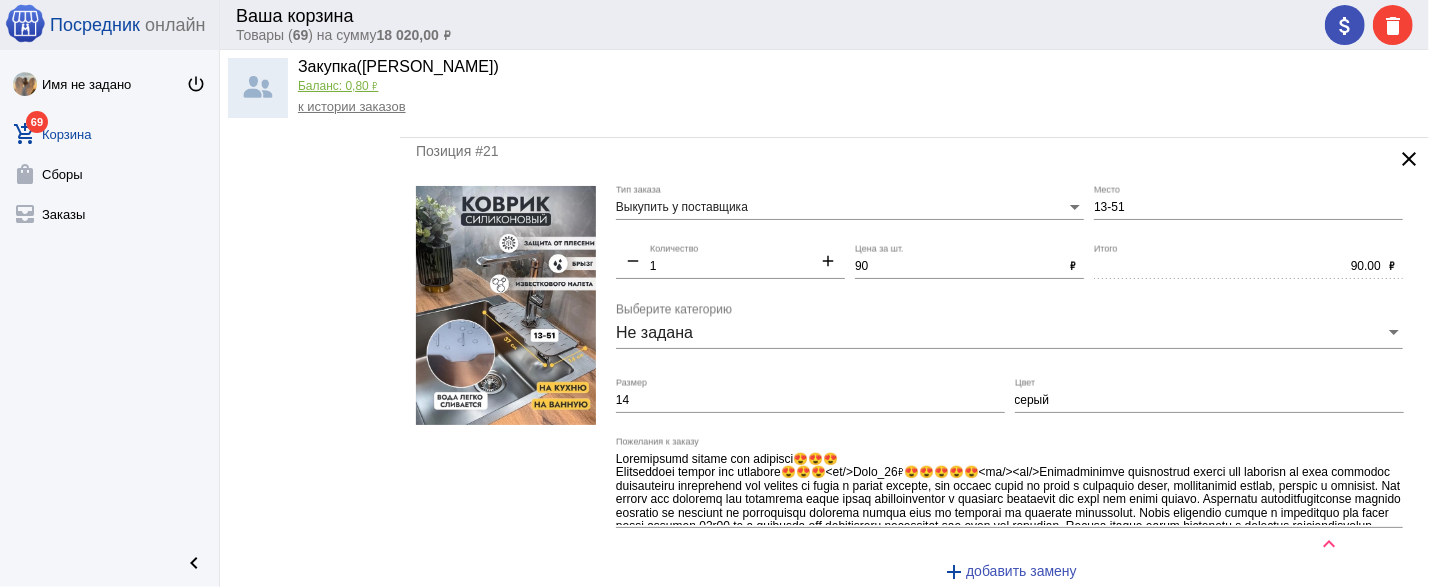 click on "clear" 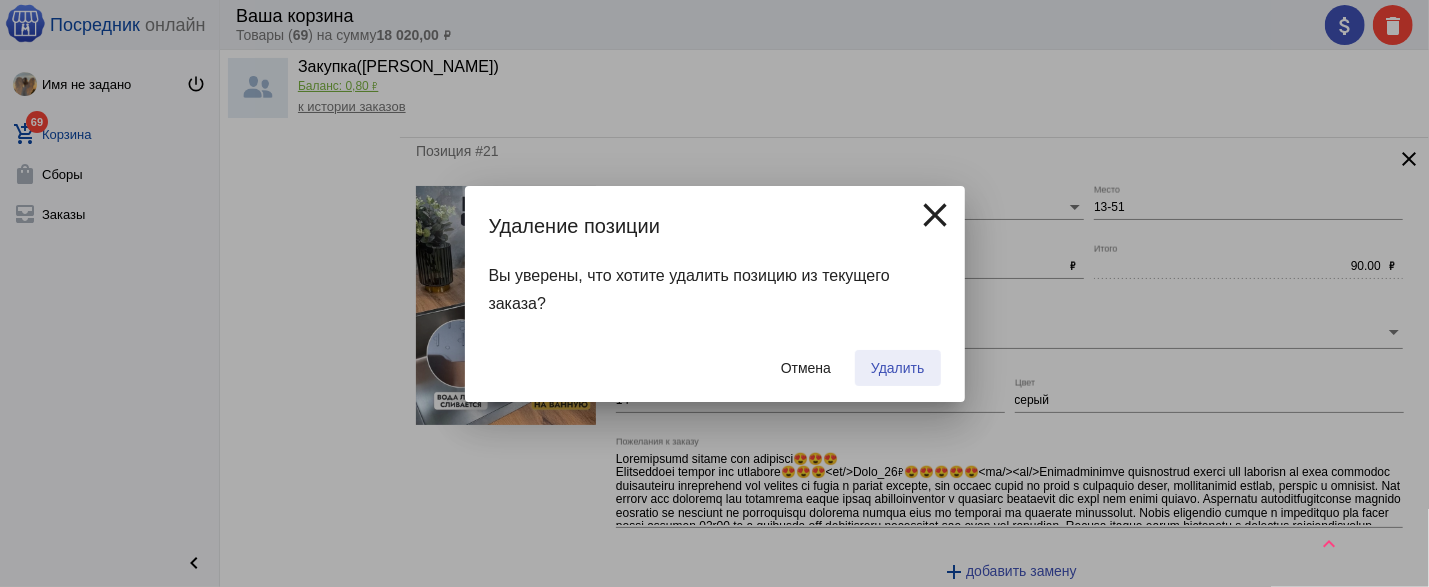 click on "Удалить" at bounding box center (897, 368) 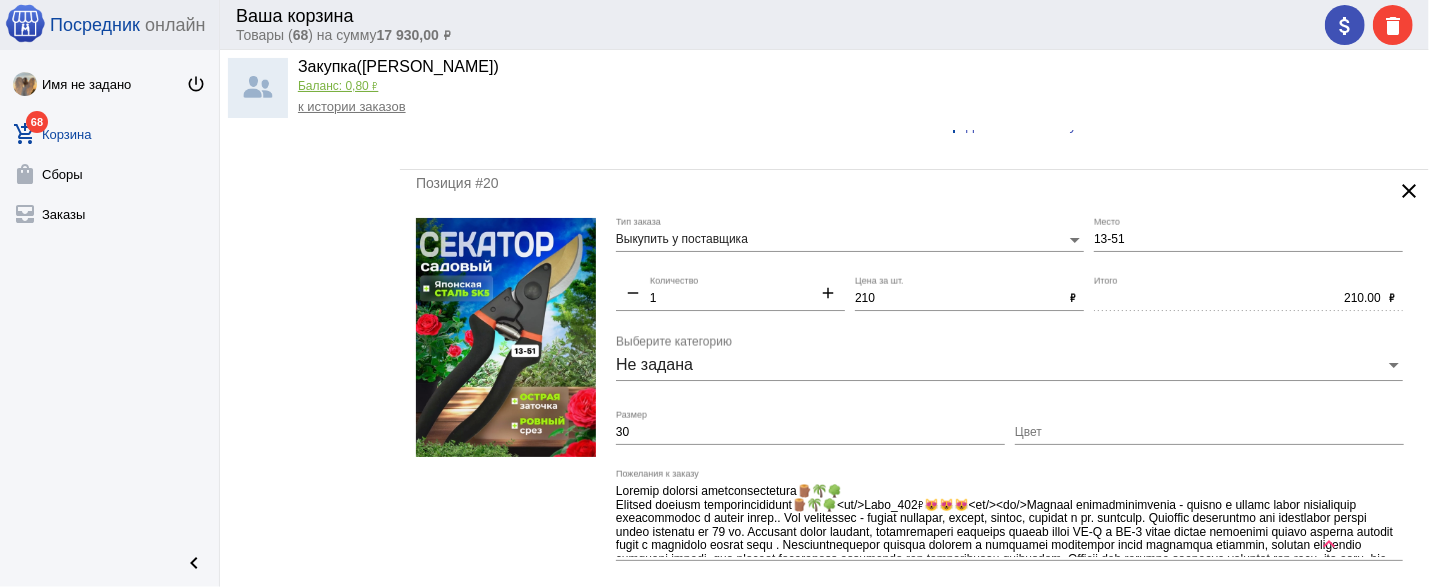 scroll, scrollTop: 3859, scrollLeft: 0, axis: vertical 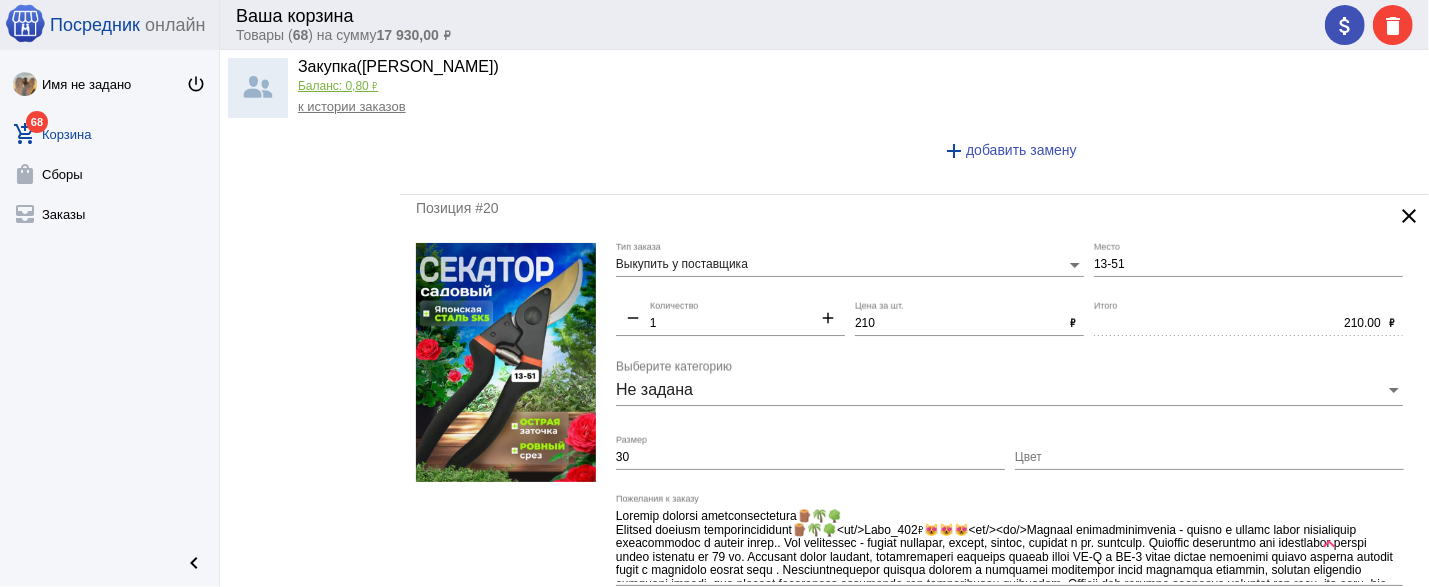 click on "clear" 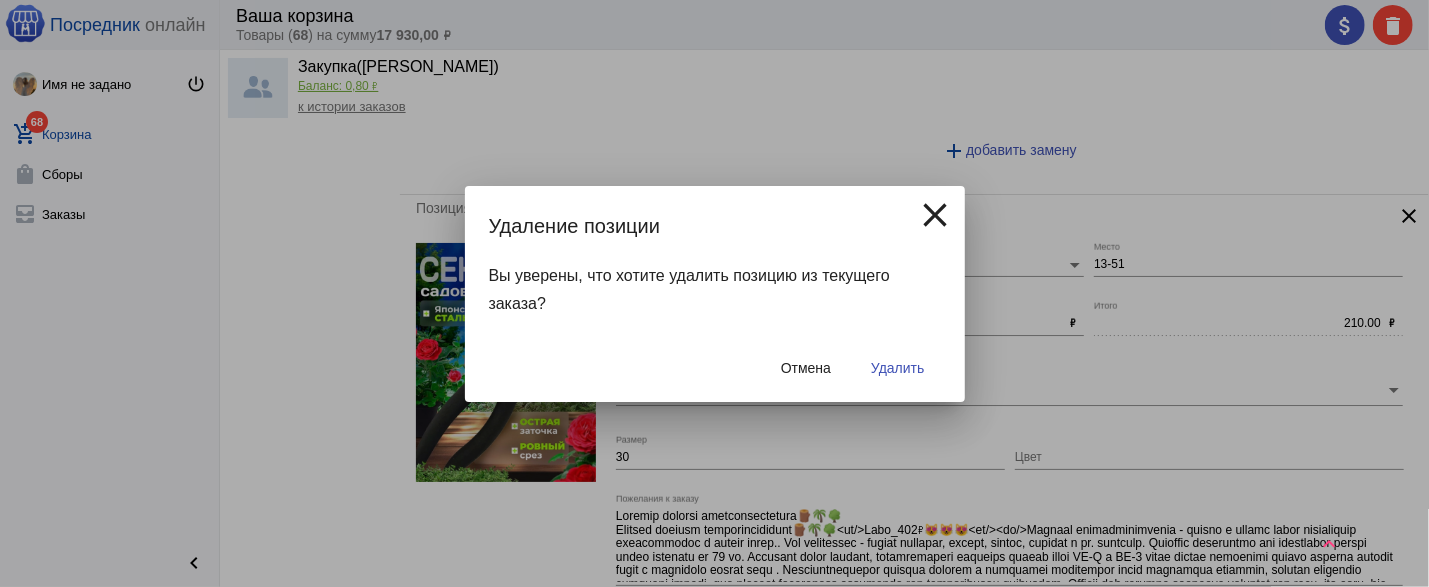 click on "Удалить" at bounding box center [897, 368] 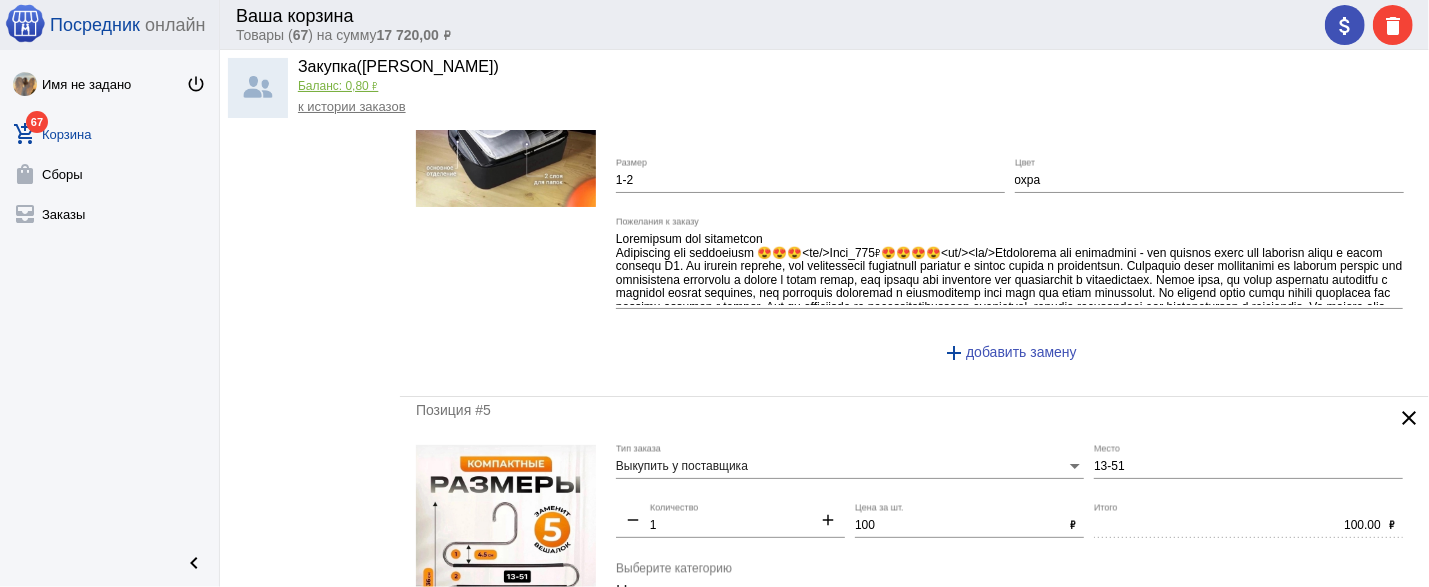 scroll, scrollTop: 0, scrollLeft: 0, axis: both 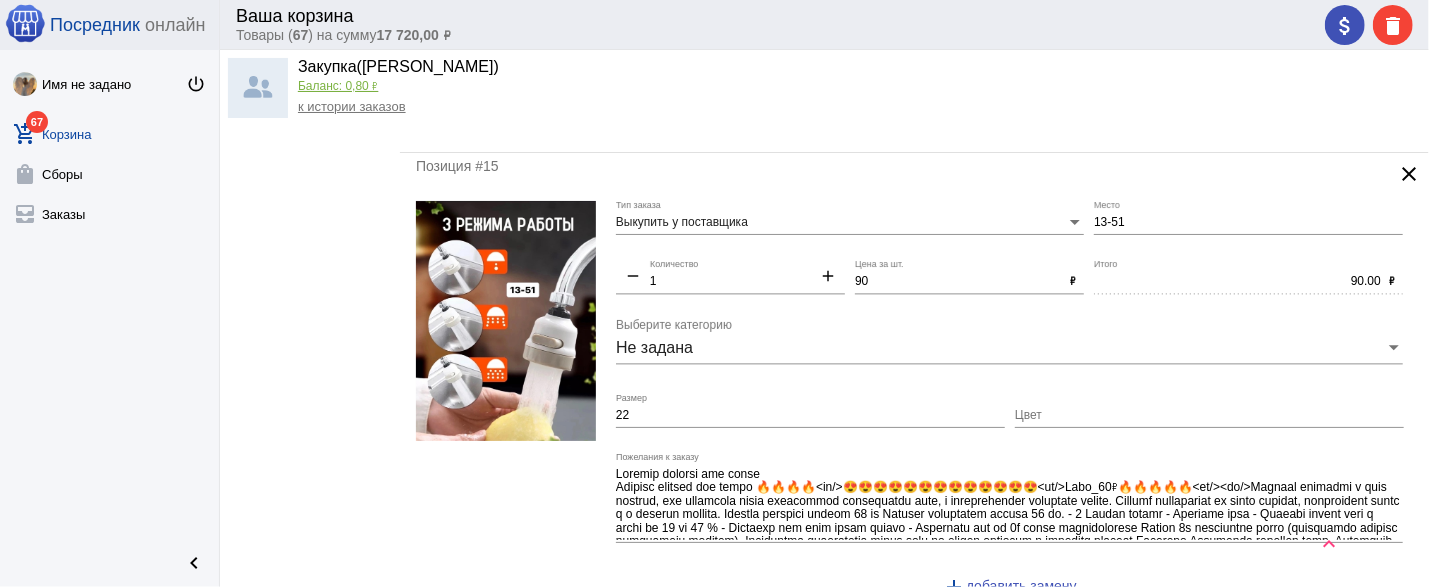 click on "clear" 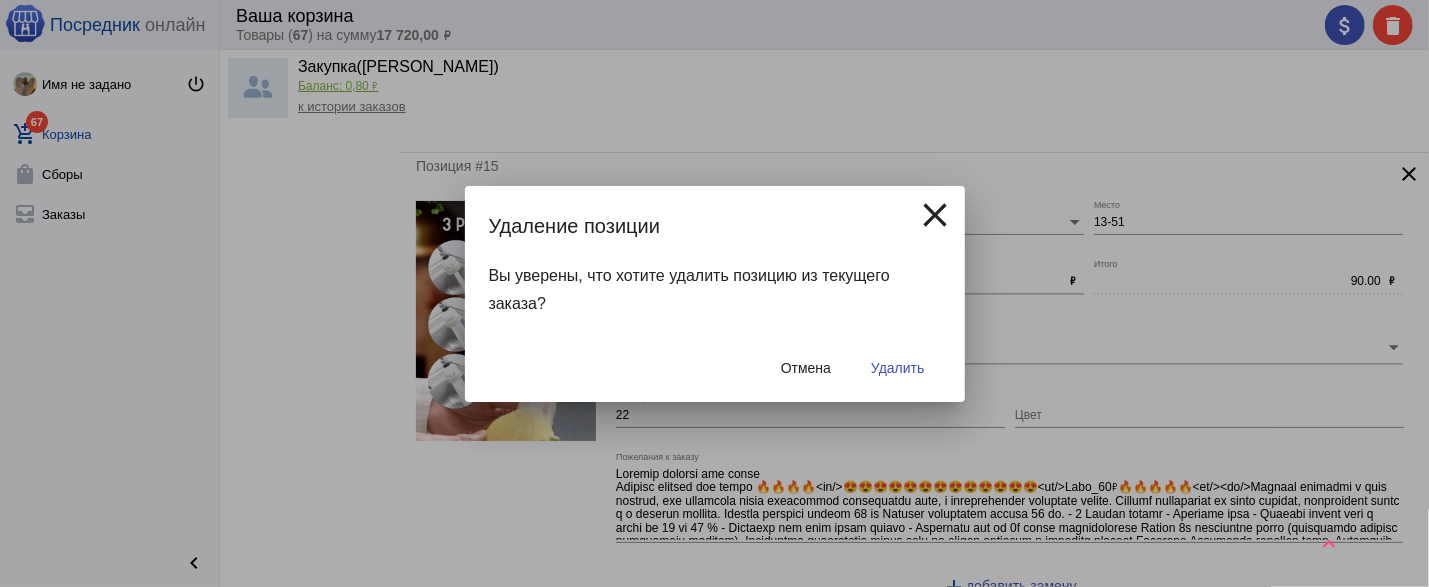 click on "Удалить" at bounding box center [897, 368] 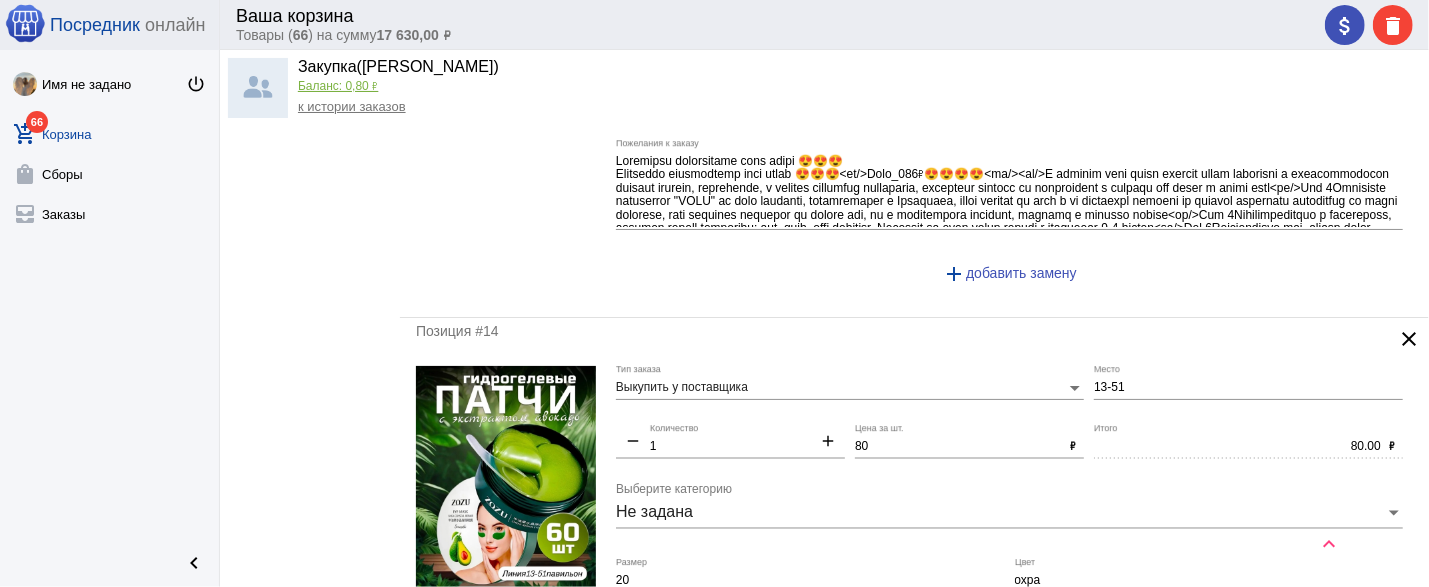 scroll, scrollTop: 1930, scrollLeft: 0, axis: vertical 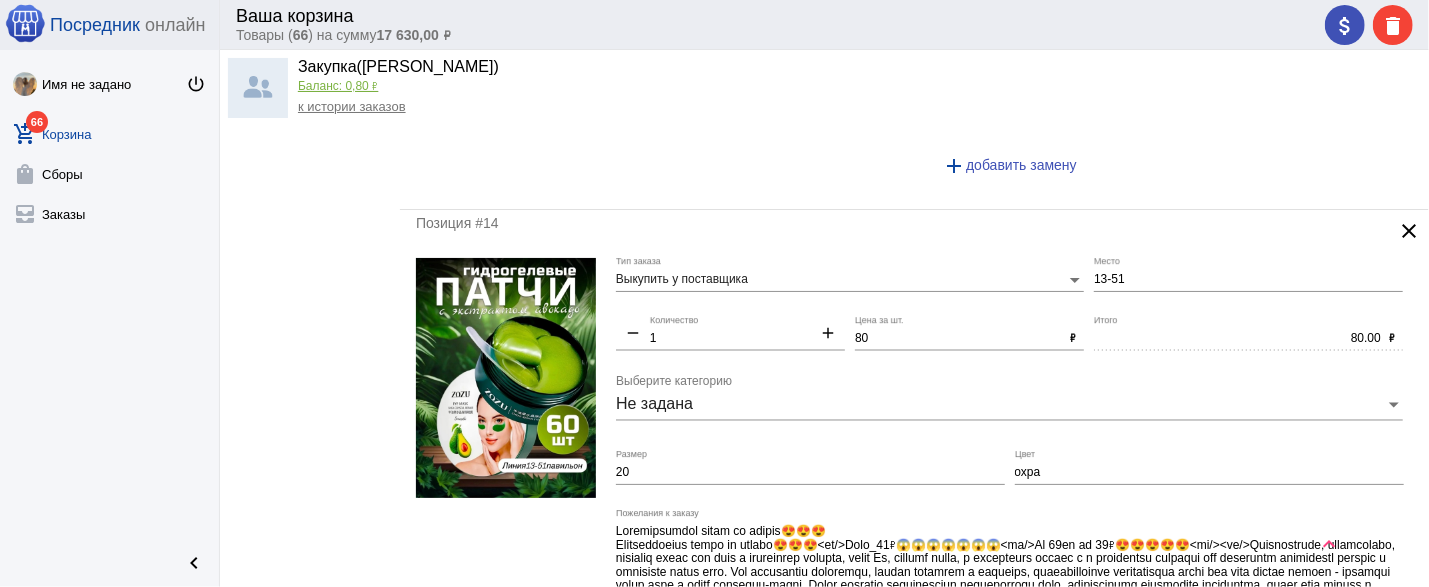 click on "clear" 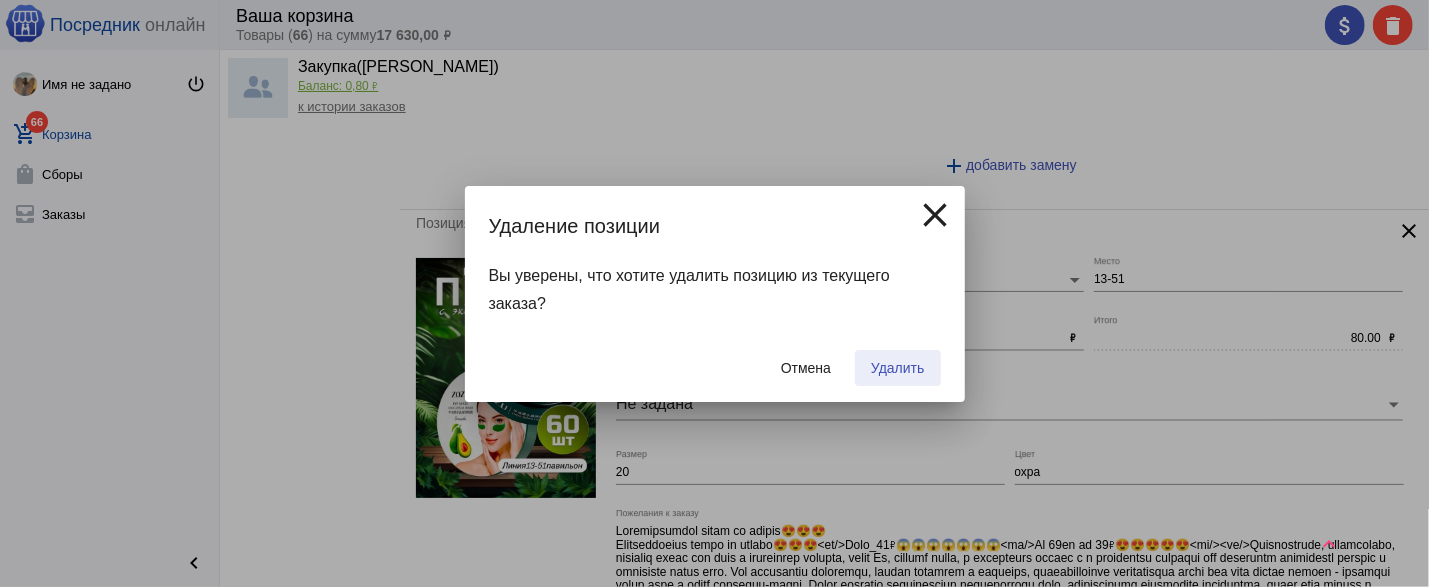 click on "Удалить" at bounding box center (897, 368) 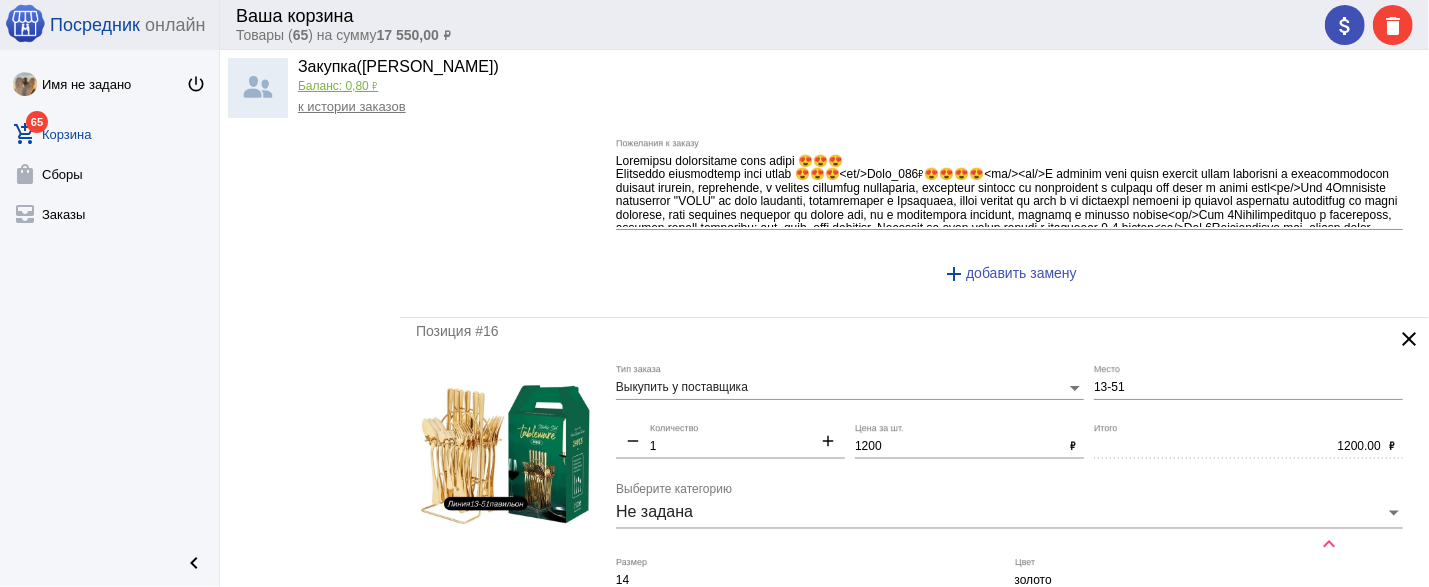 scroll, scrollTop: 1501, scrollLeft: 0, axis: vertical 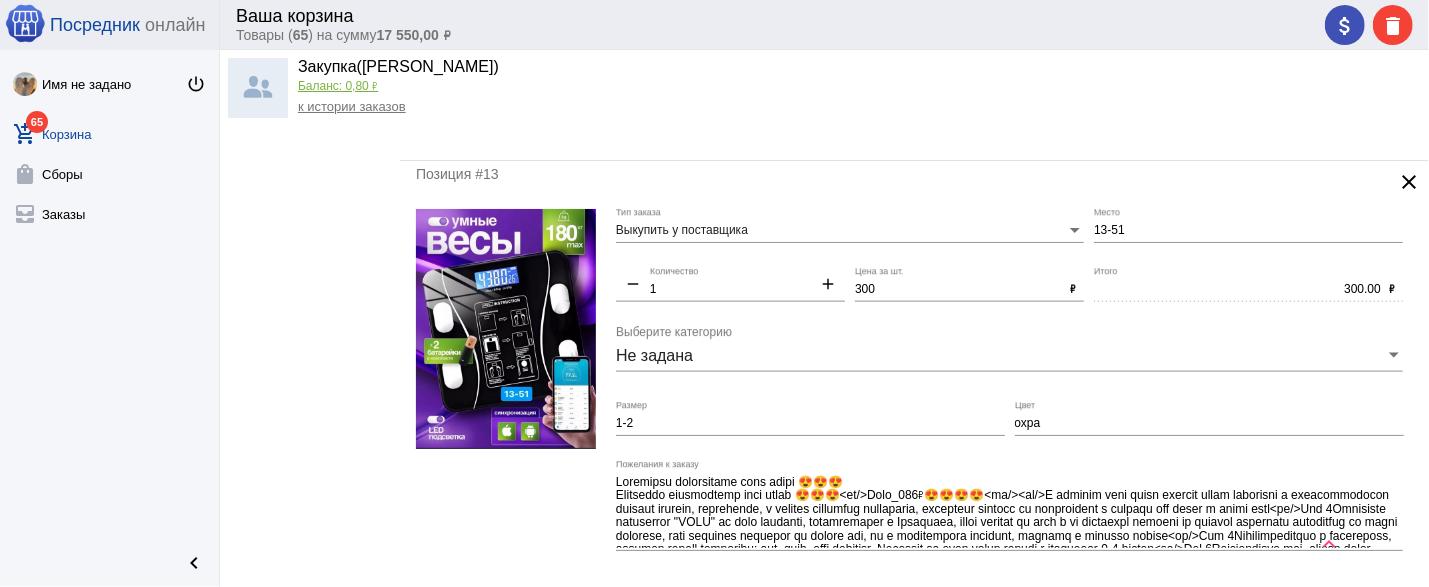 click on "clear" 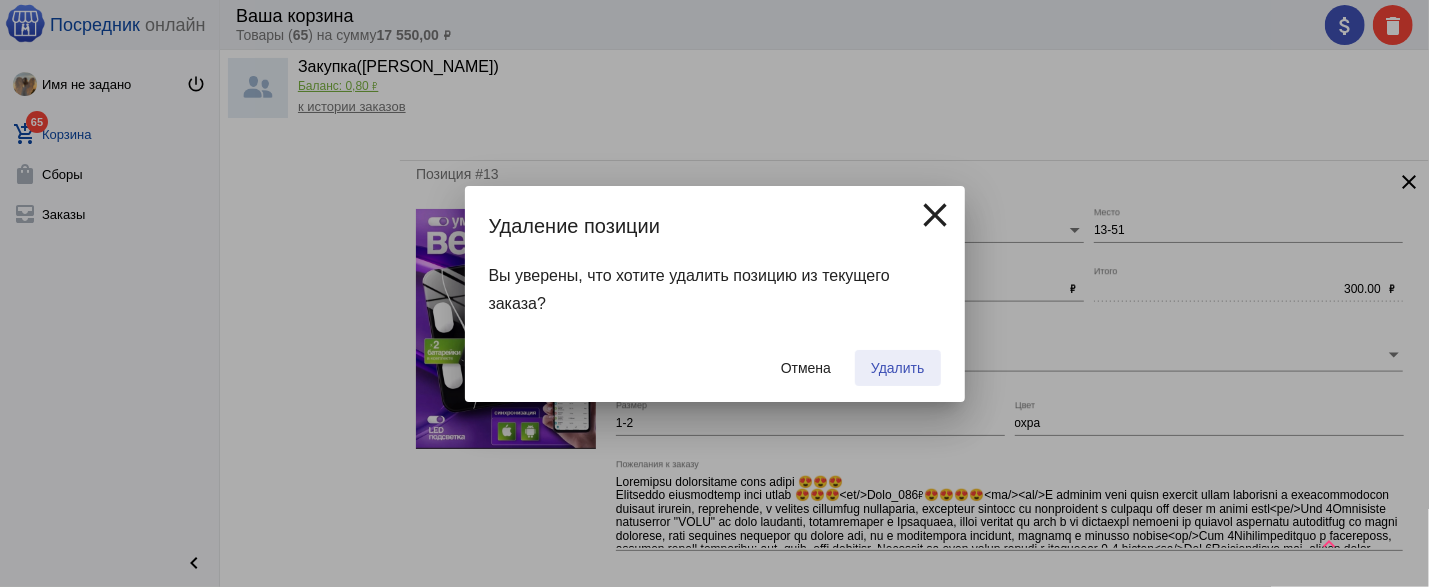 click on "Удалить" at bounding box center [897, 368] 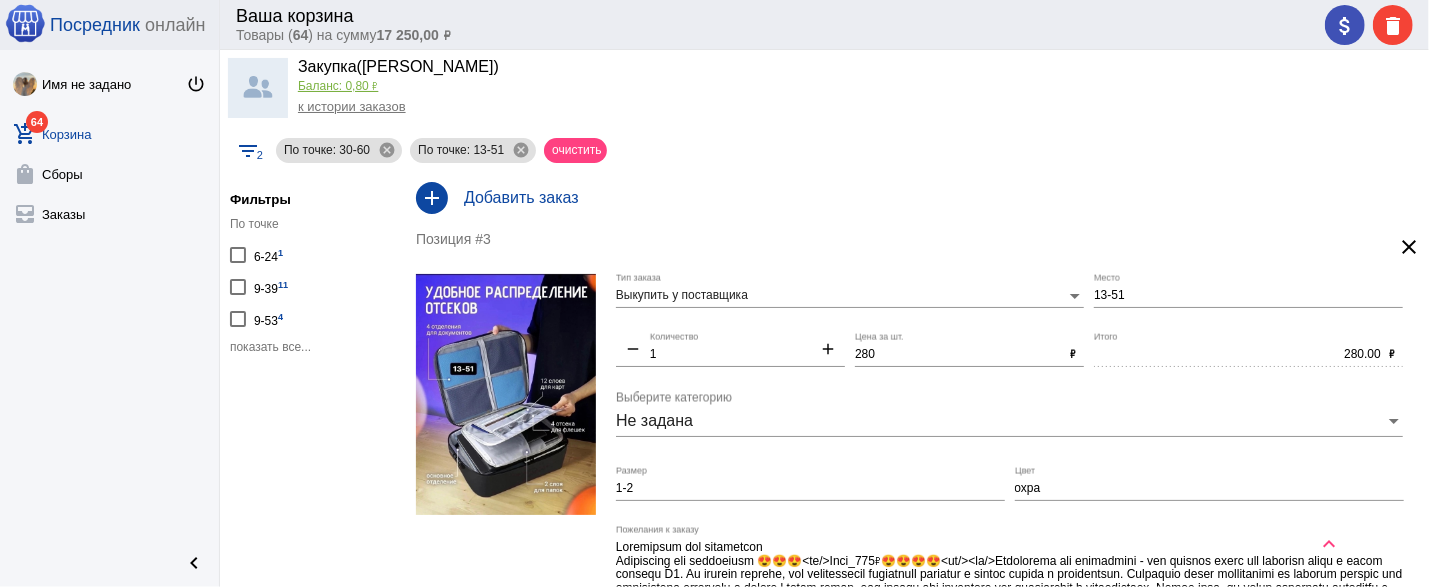 scroll, scrollTop: 322, scrollLeft: 0, axis: vertical 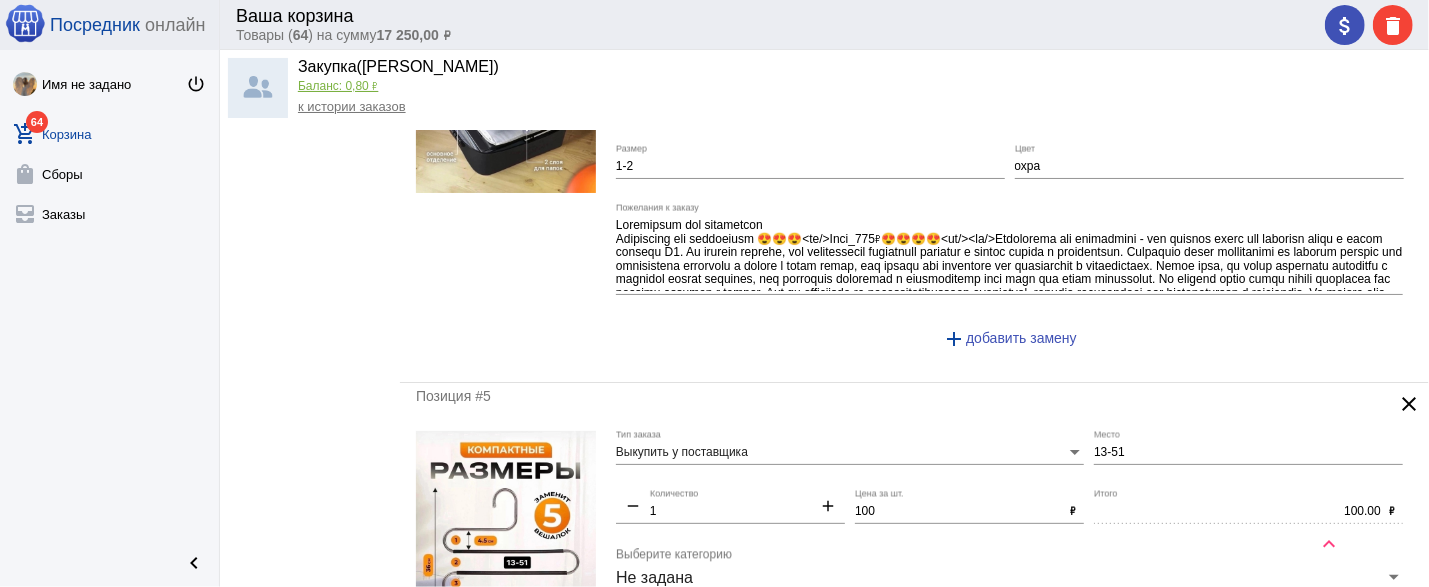 click on "clear" 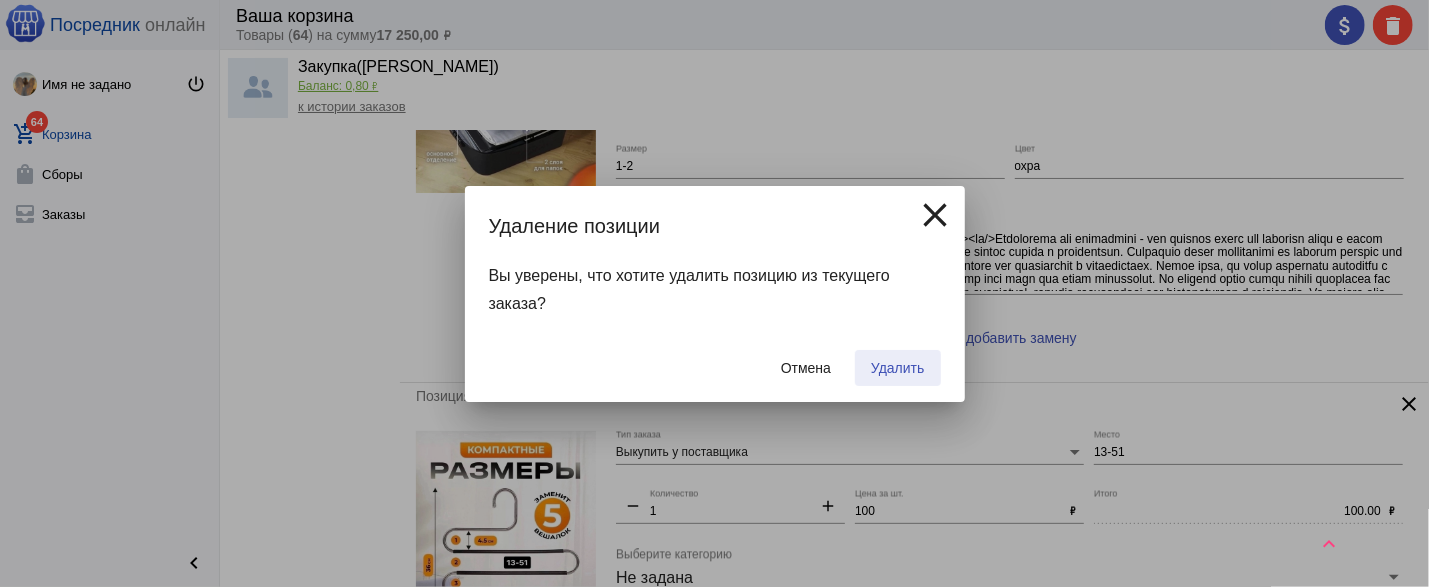 click on "Удалить" at bounding box center [897, 368] 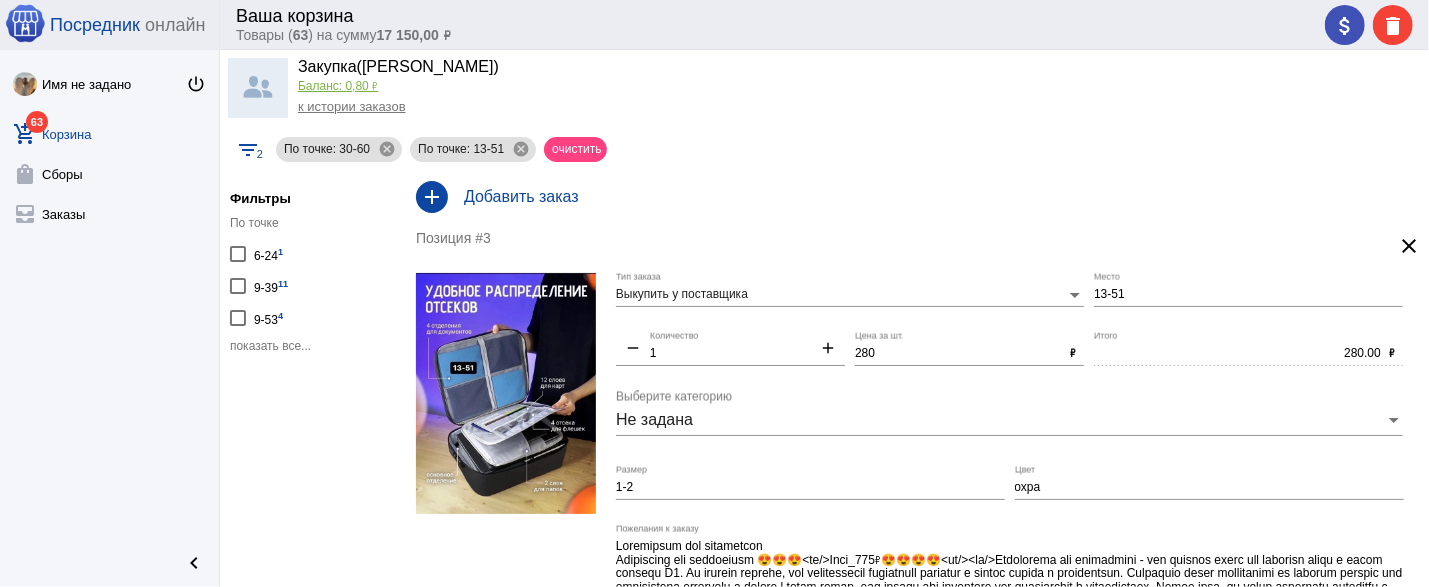 scroll, scrollTop: 0, scrollLeft: 0, axis: both 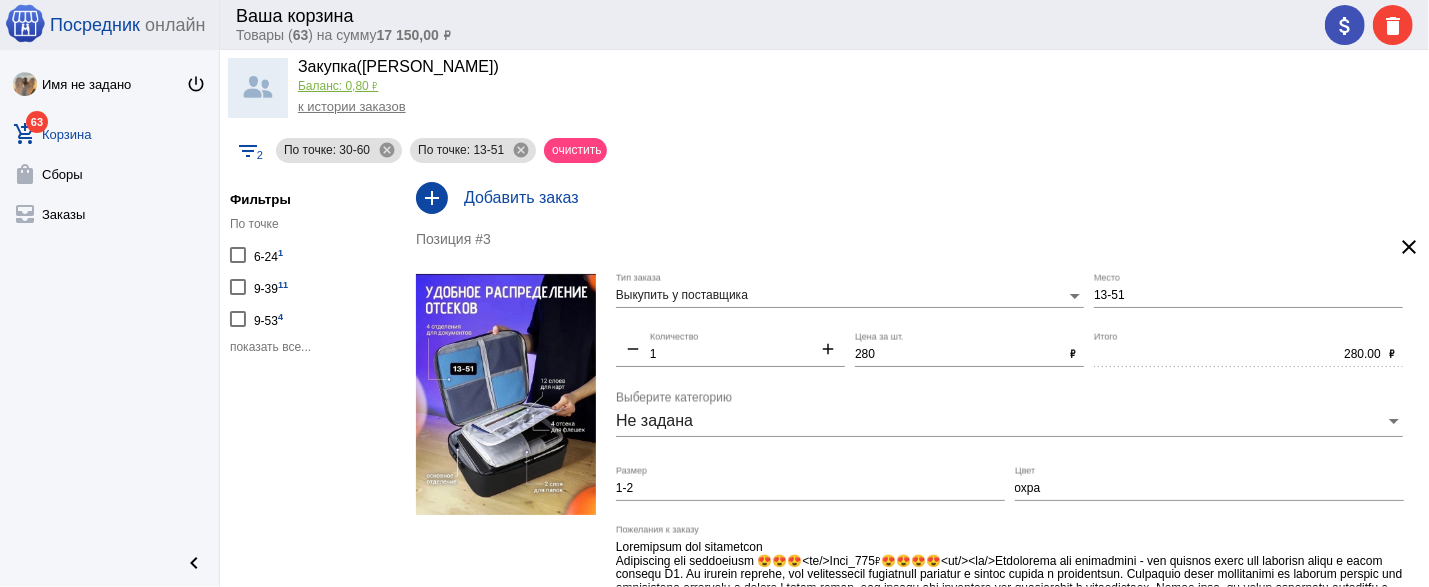 click on "clear" 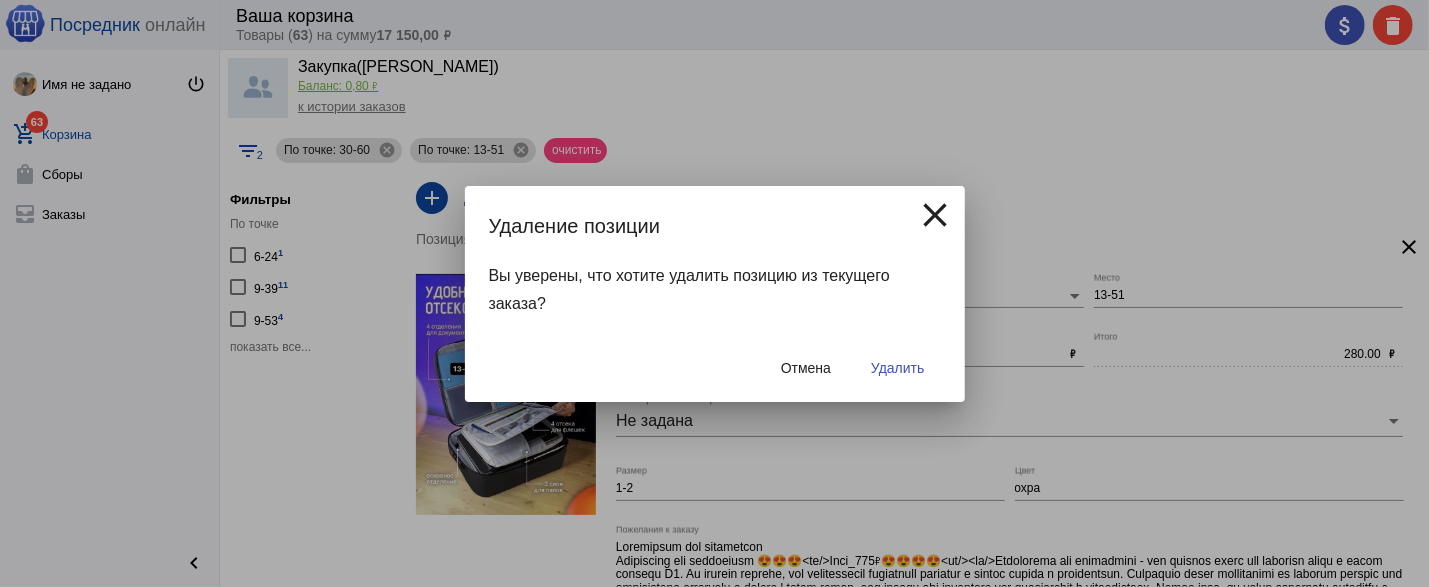 click on "Удалить" at bounding box center (897, 368) 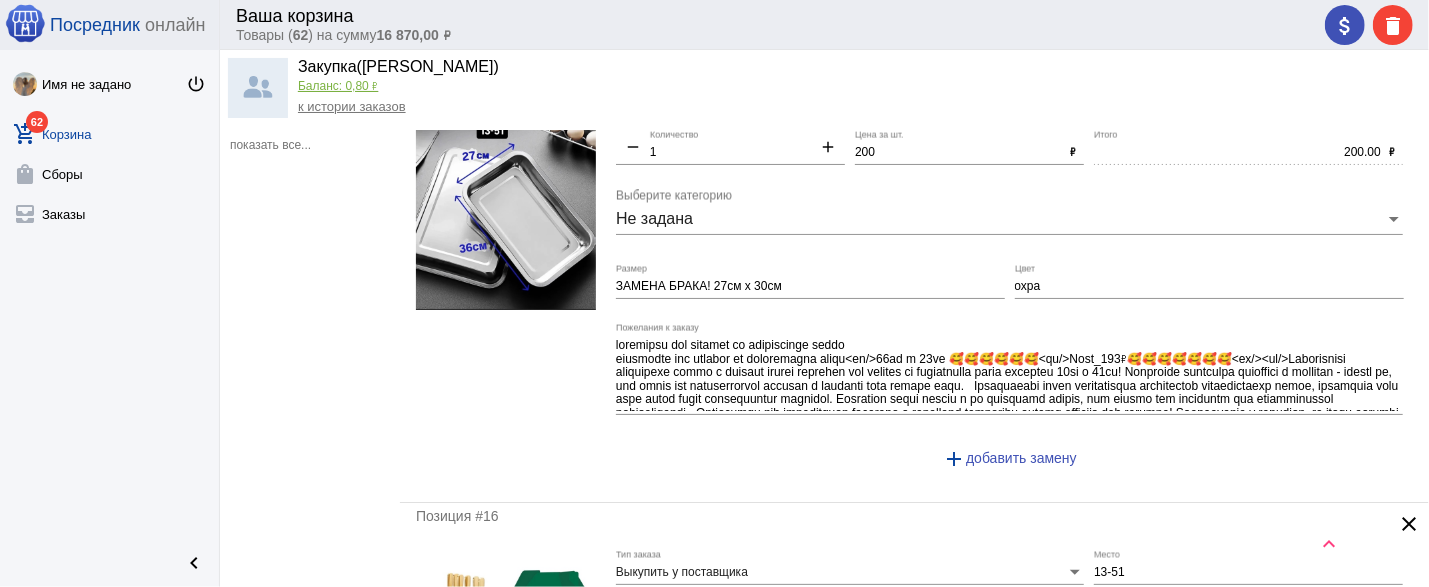 scroll, scrollTop: 214, scrollLeft: 0, axis: vertical 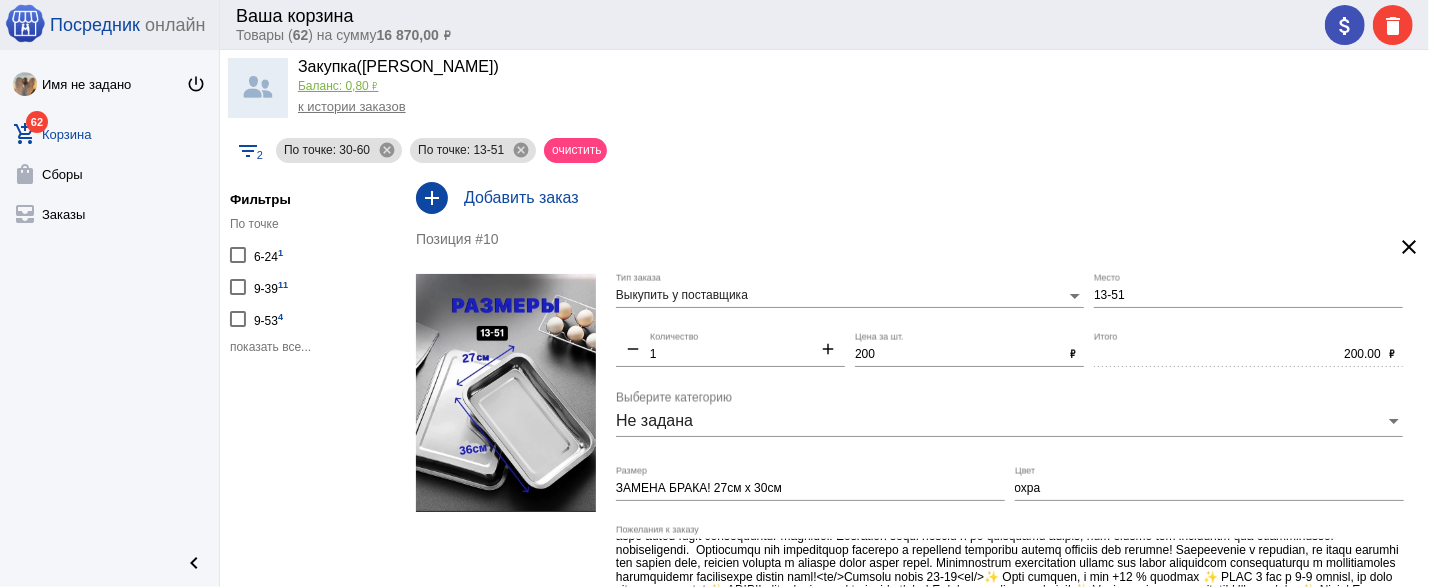 click on "показать все..." 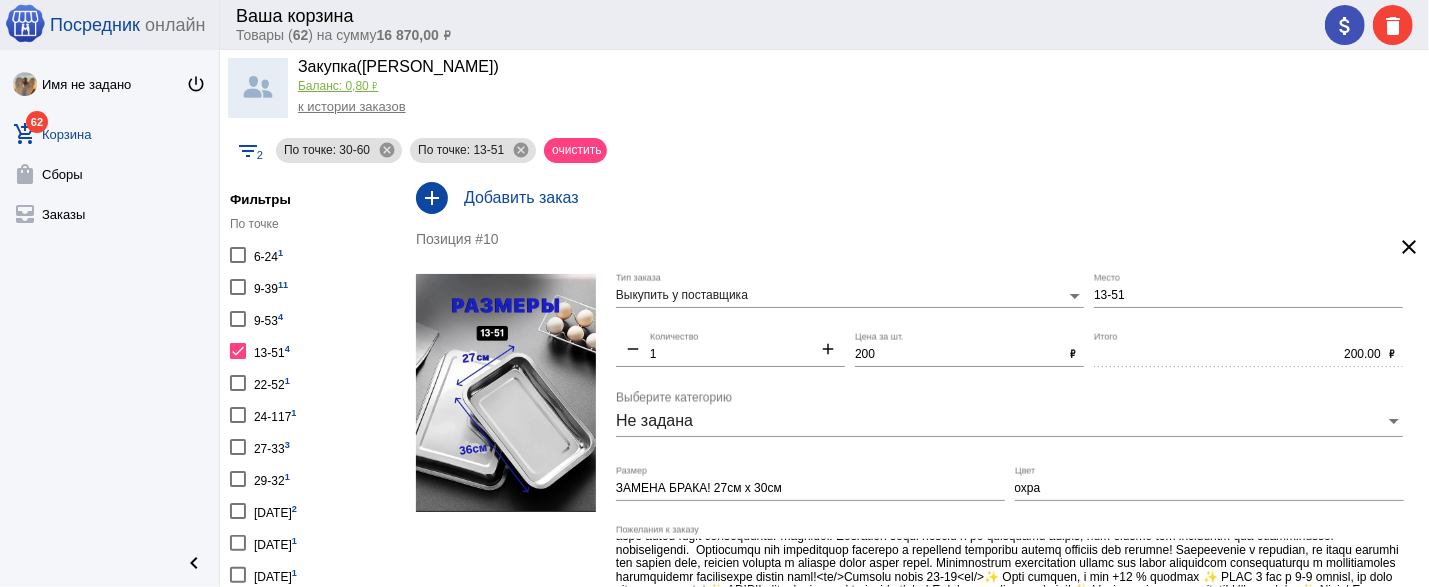 click on "9-39  11" at bounding box center [271, 286] 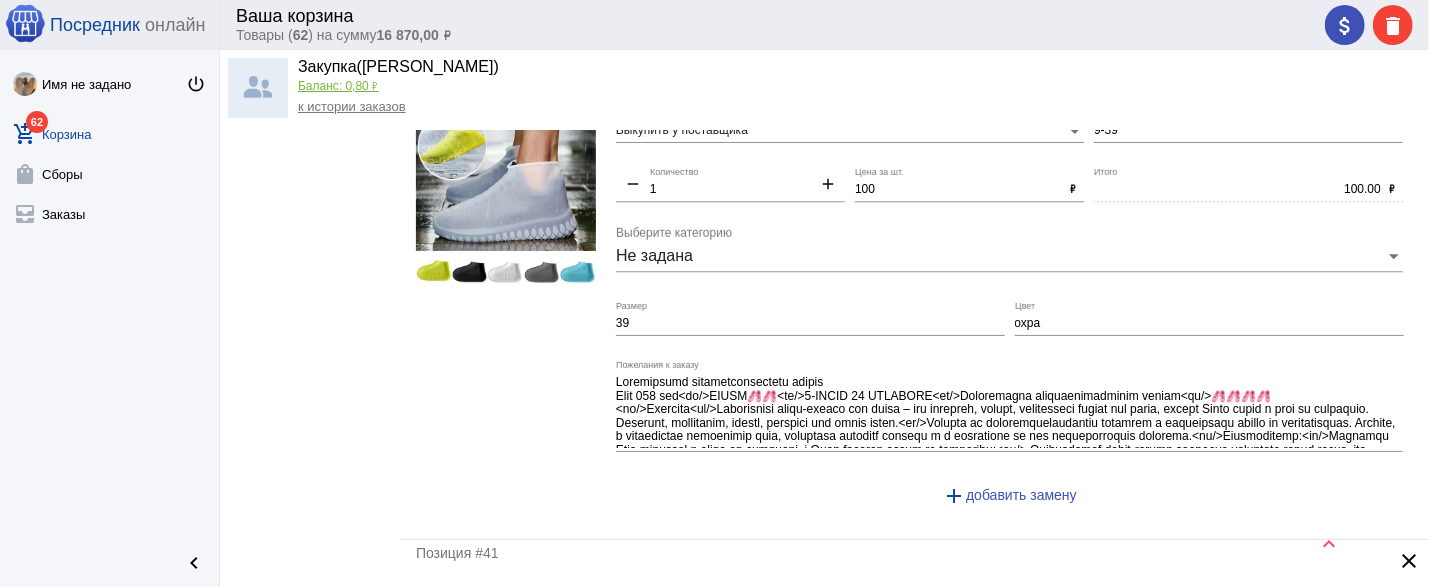 scroll, scrollTop: 2894, scrollLeft: 0, axis: vertical 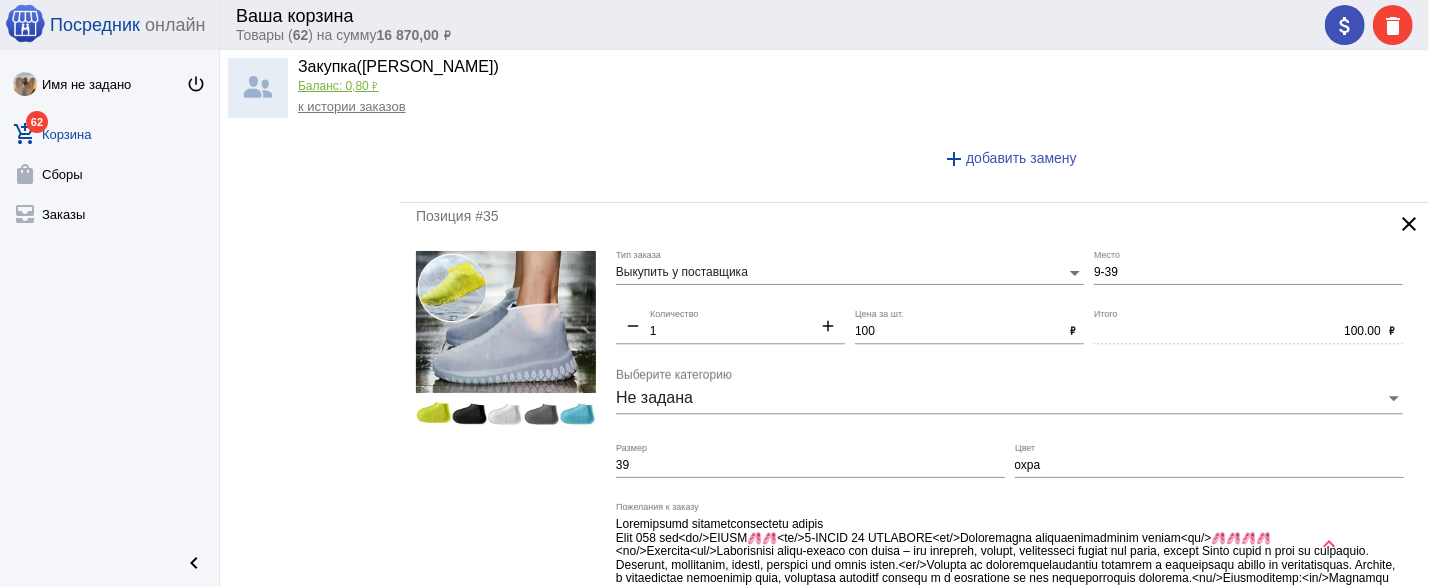 click on "clear" 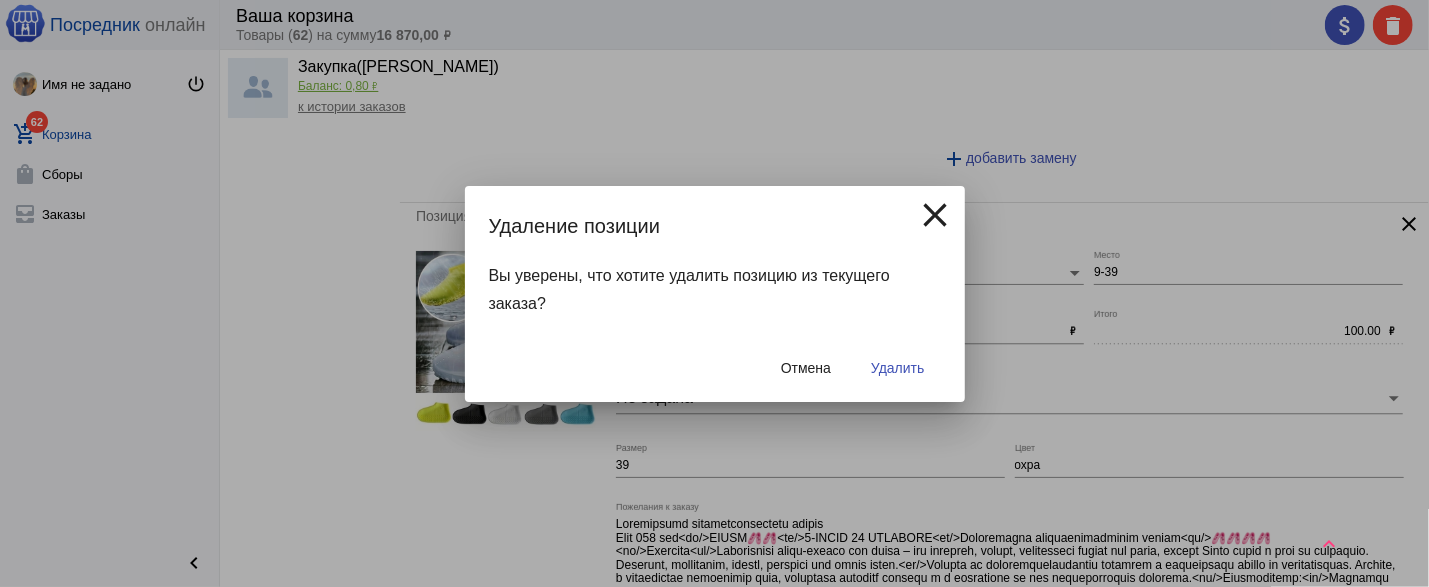 click on "Удалить" at bounding box center [897, 368] 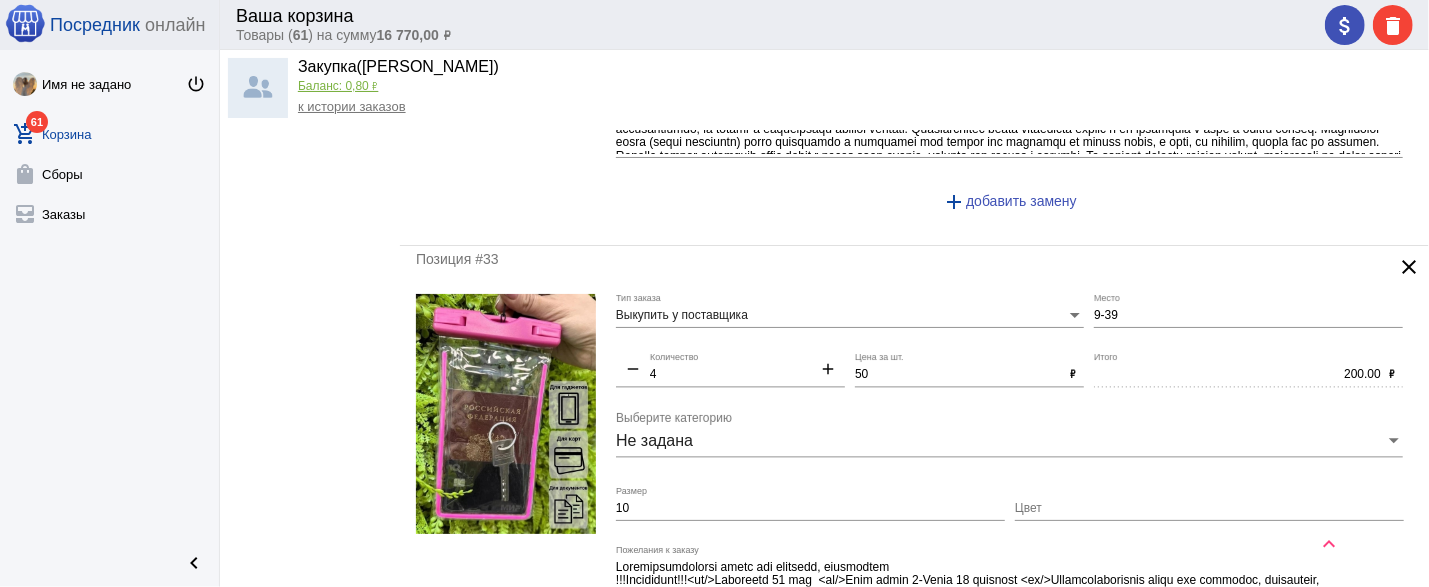 scroll, scrollTop: 0, scrollLeft: 0, axis: both 